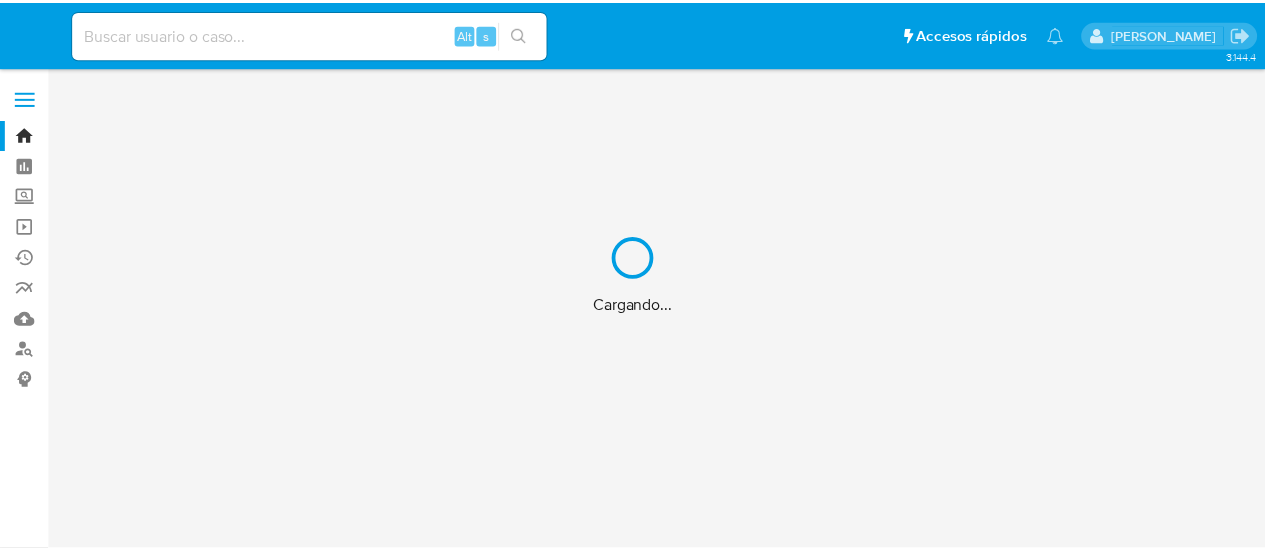 scroll, scrollTop: 0, scrollLeft: 0, axis: both 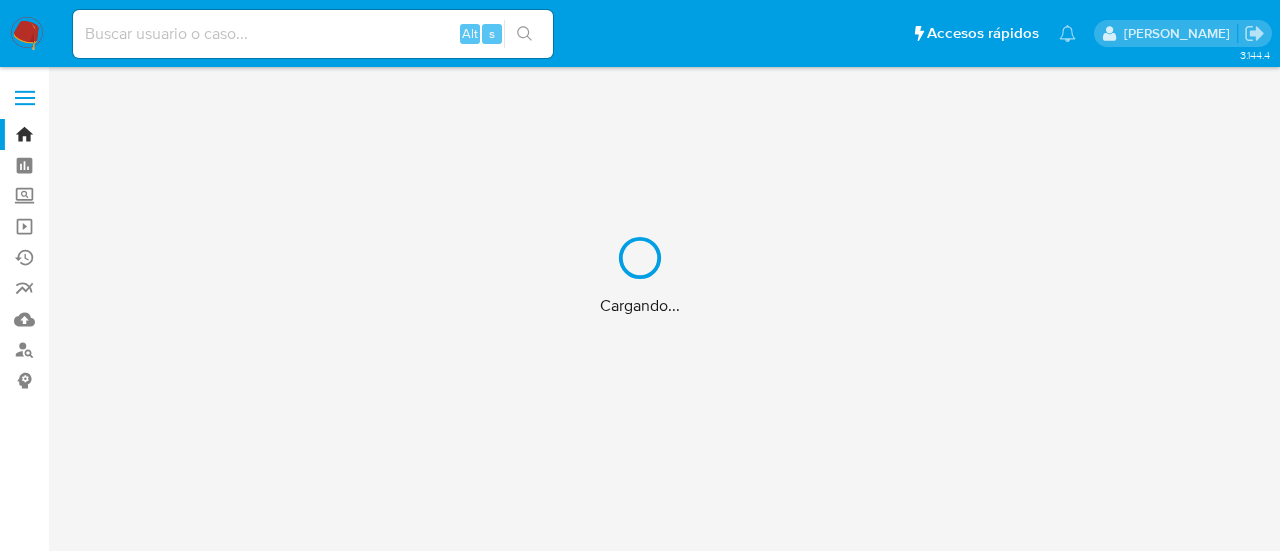 click on "Cargando..." at bounding box center [640, 275] 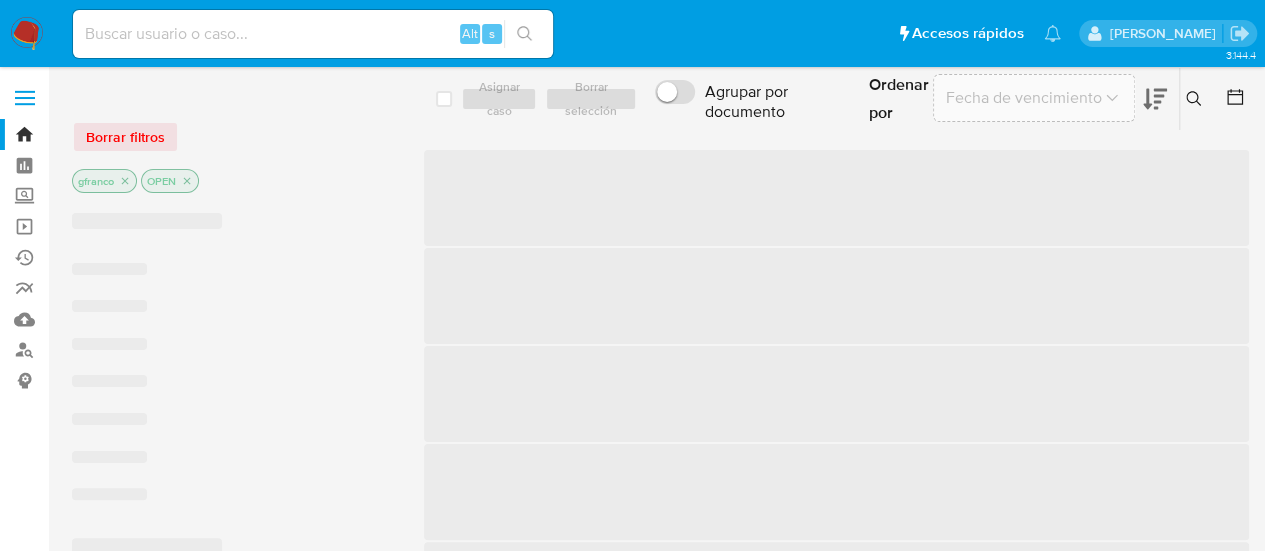 click at bounding box center (313, 34) 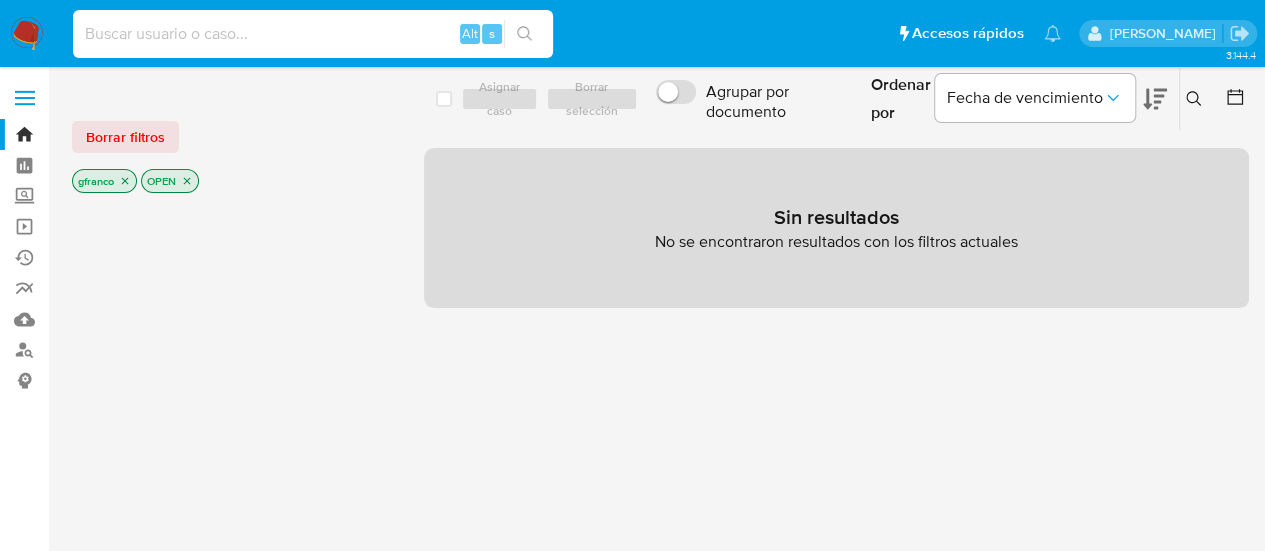 paste on "hQ0kjUso3p826Rk8OiuXDdUw" 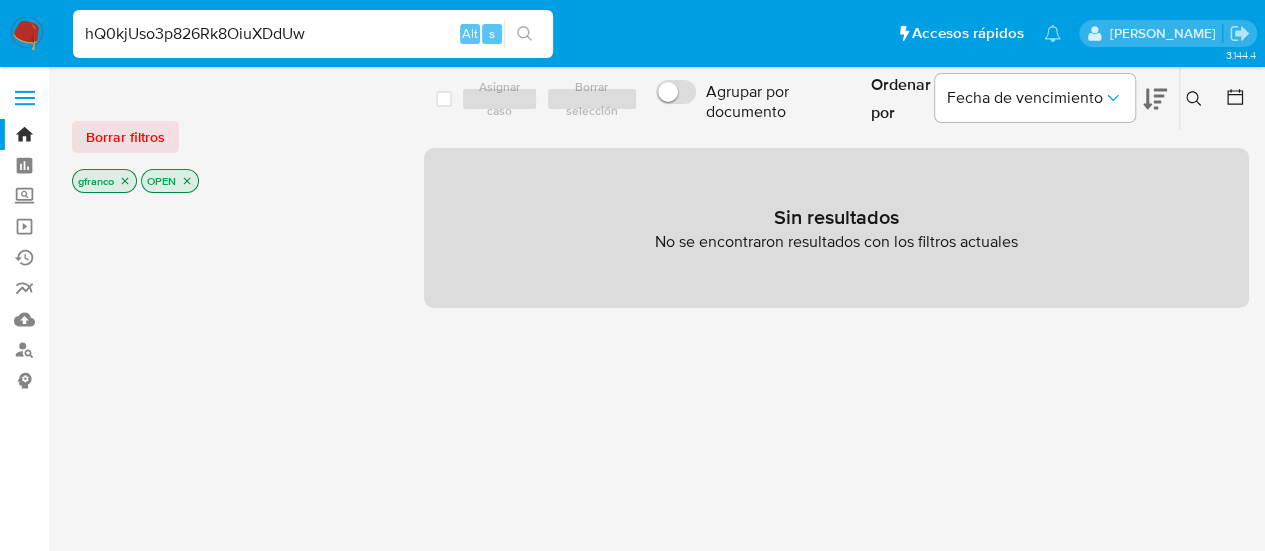 type on "hQ0kjUso3p826Rk8OiuXDdUw" 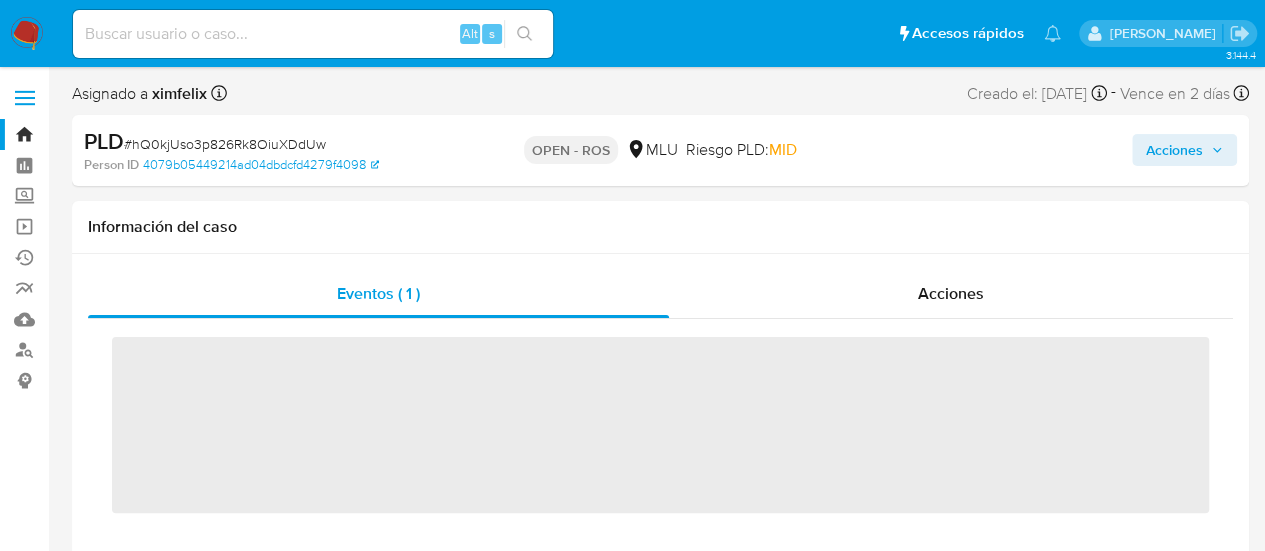 scroll, scrollTop: 845, scrollLeft: 0, axis: vertical 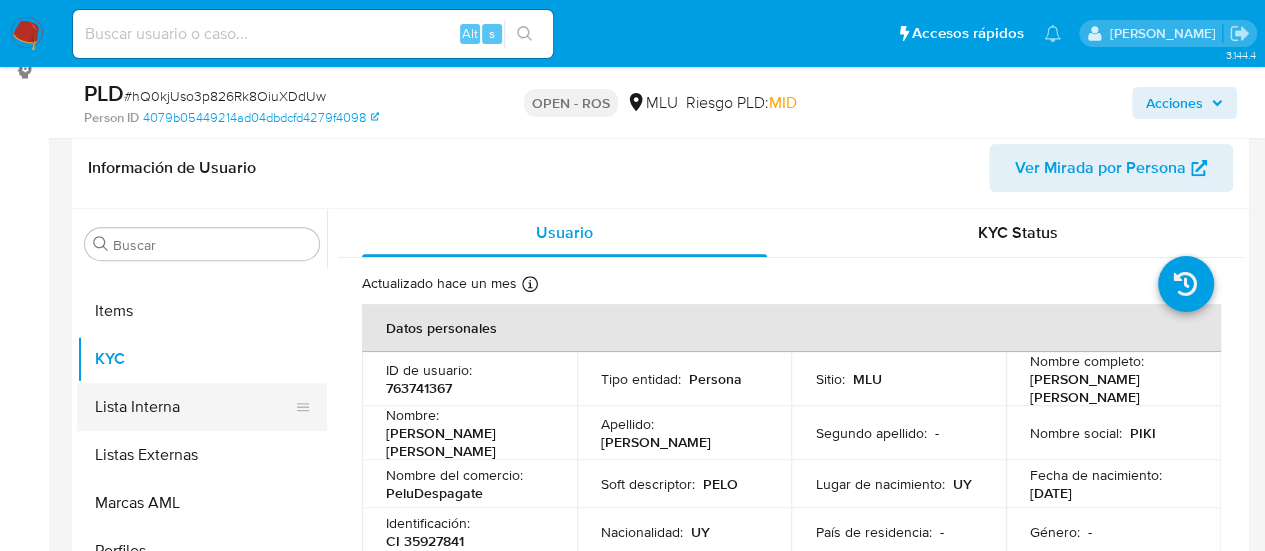 select on "10" 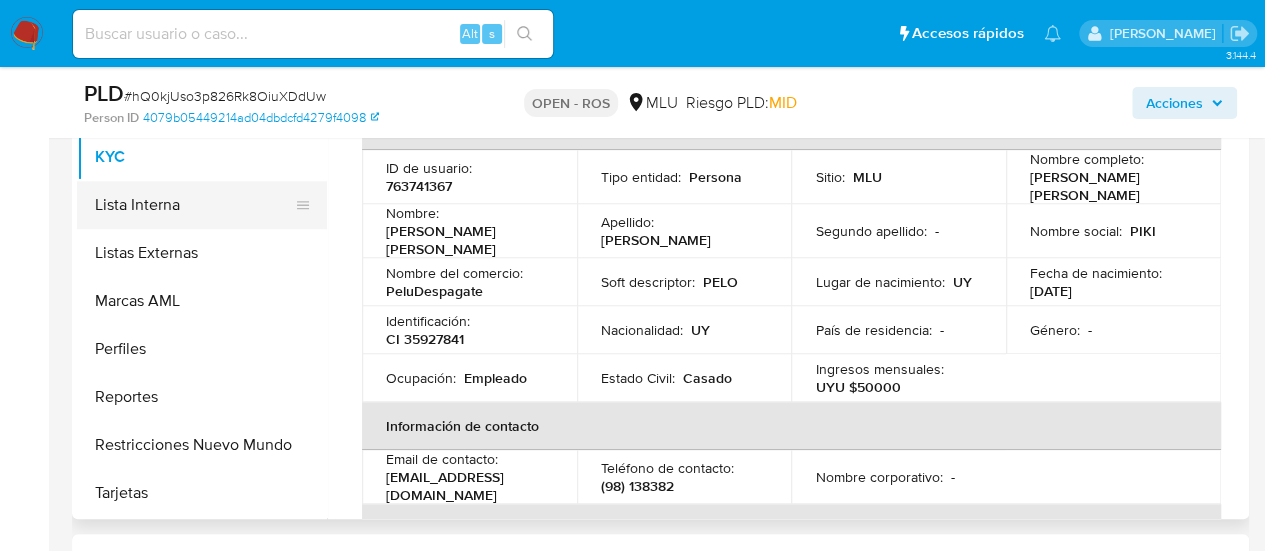 scroll, scrollTop: 509, scrollLeft: 0, axis: vertical 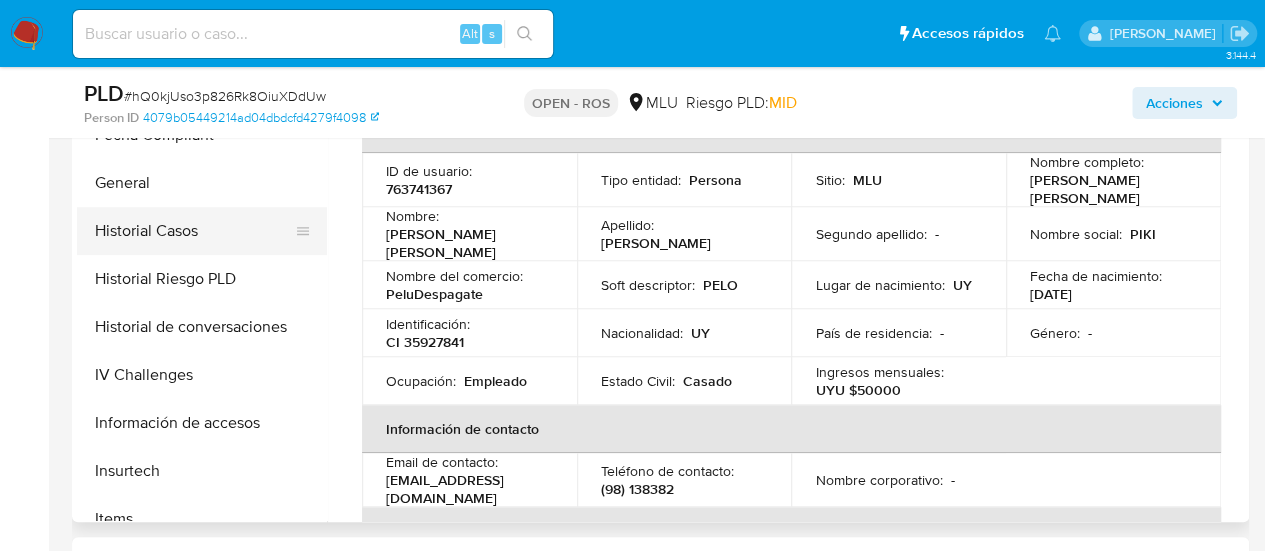 click on "Historial Casos" at bounding box center [194, 231] 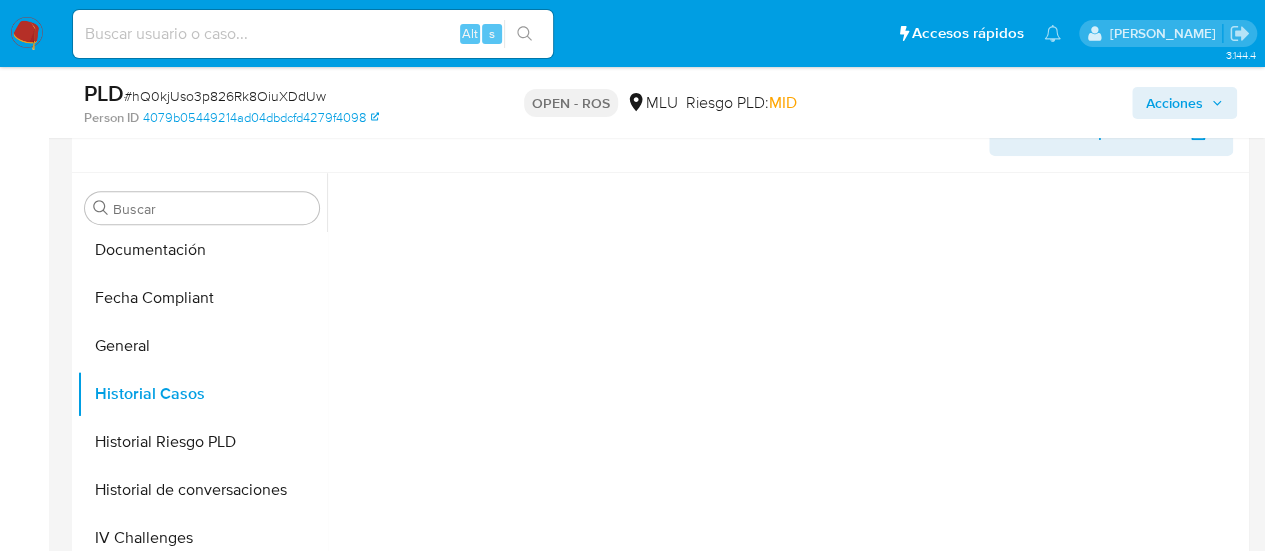 scroll, scrollTop: 347, scrollLeft: 0, axis: vertical 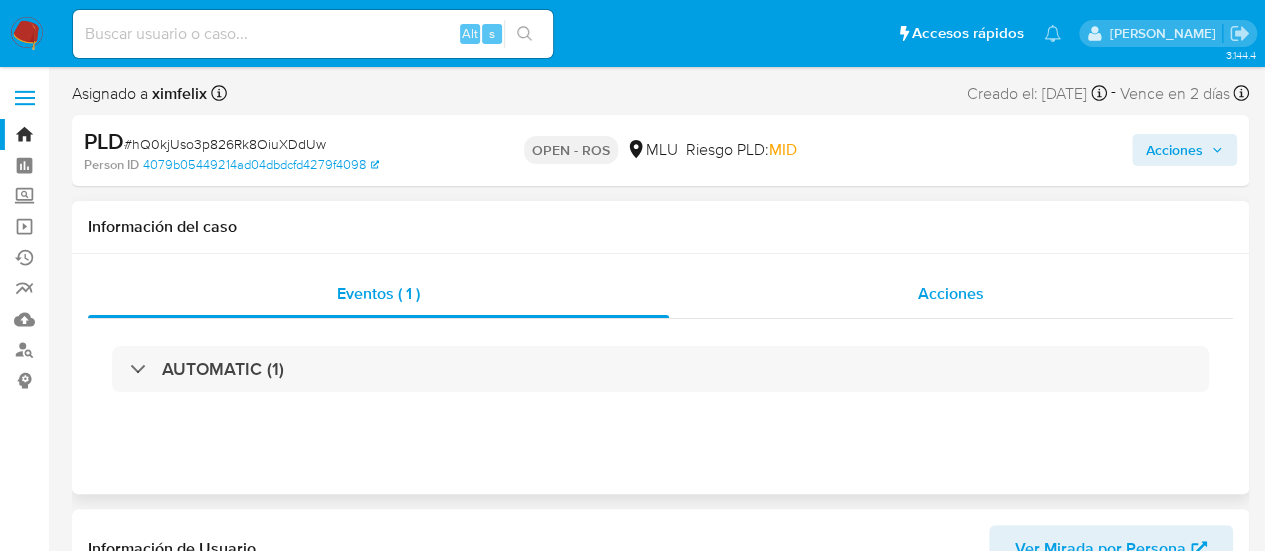click on "Acciones" at bounding box center (951, 294) 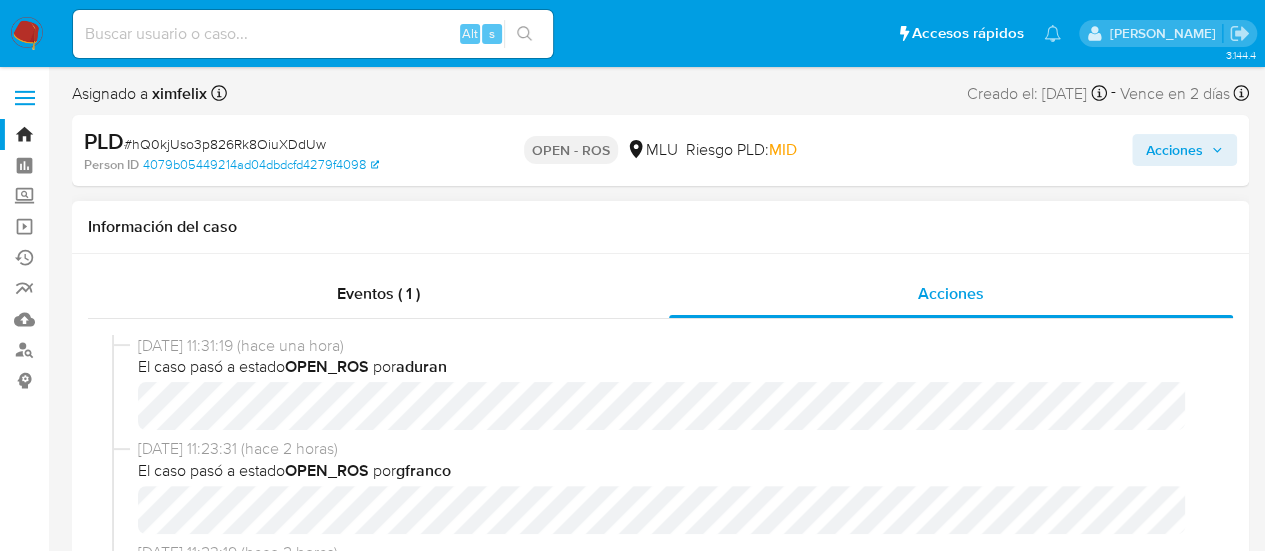 scroll, scrollTop: 1, scrollLeft: 0, axis: vertical 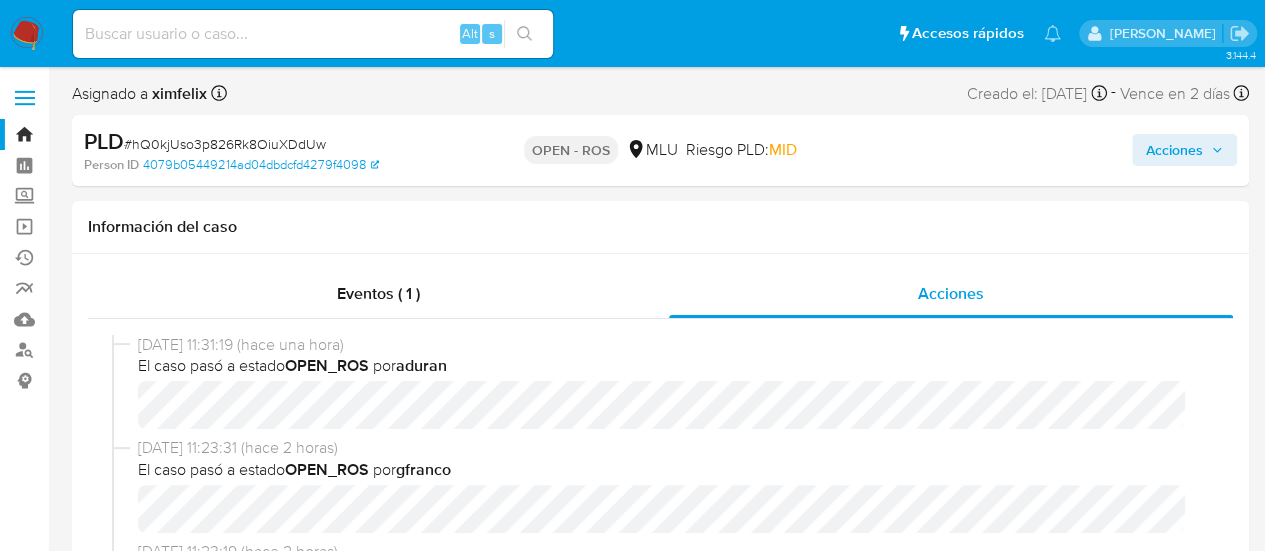 click at bounding box center [313, 34] 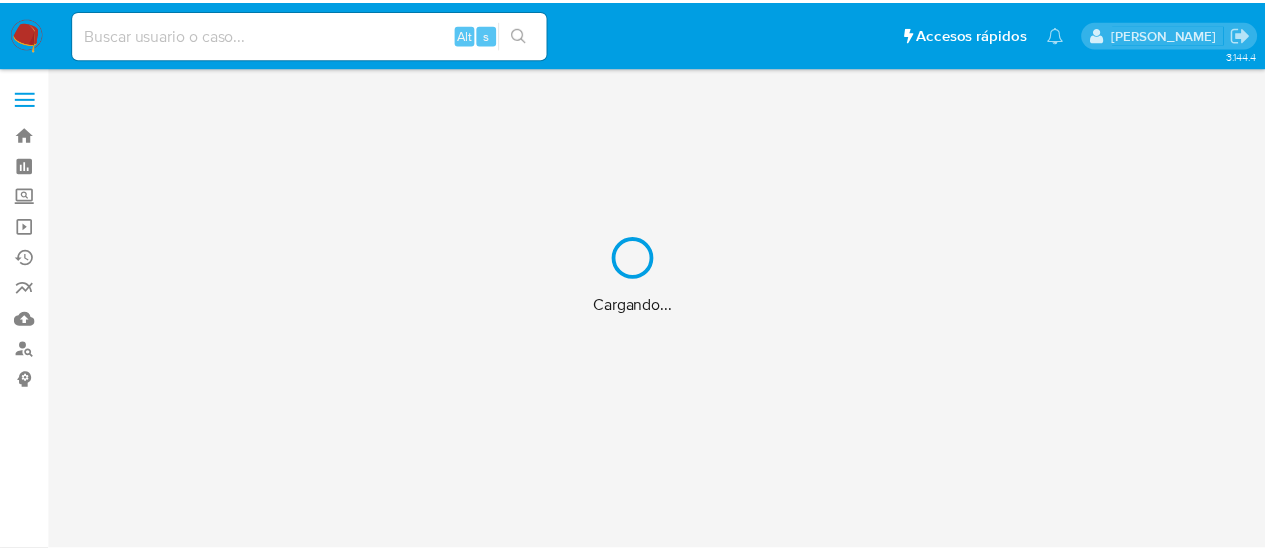 scroll, scrollTop: 0, scrollLeft: 0, axis: both 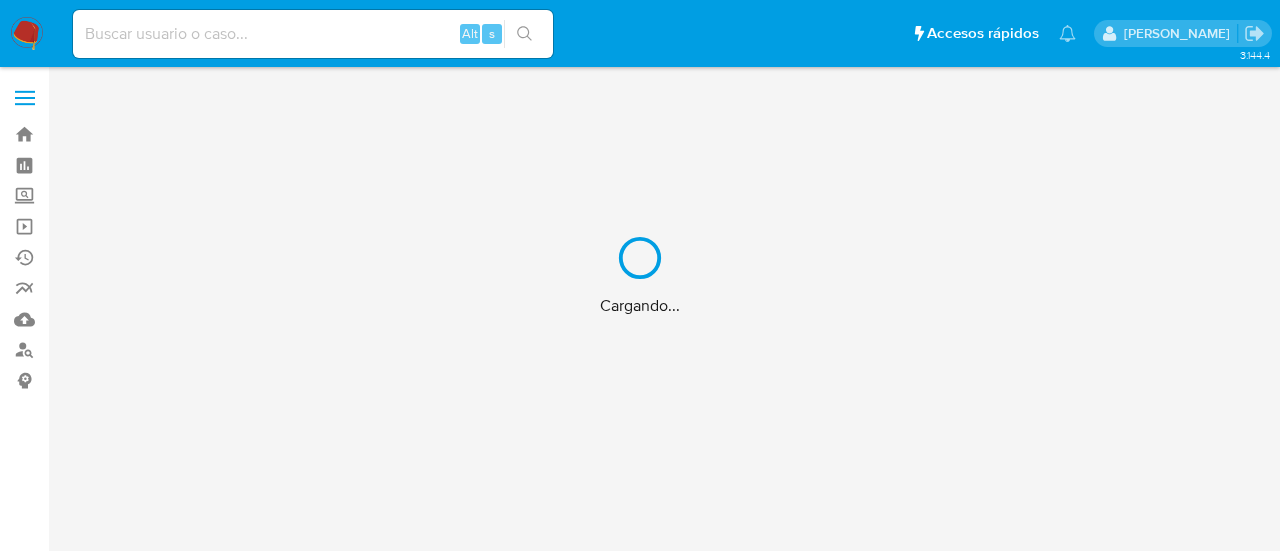 click on "Cargando..." at bounding box center [640, 275] 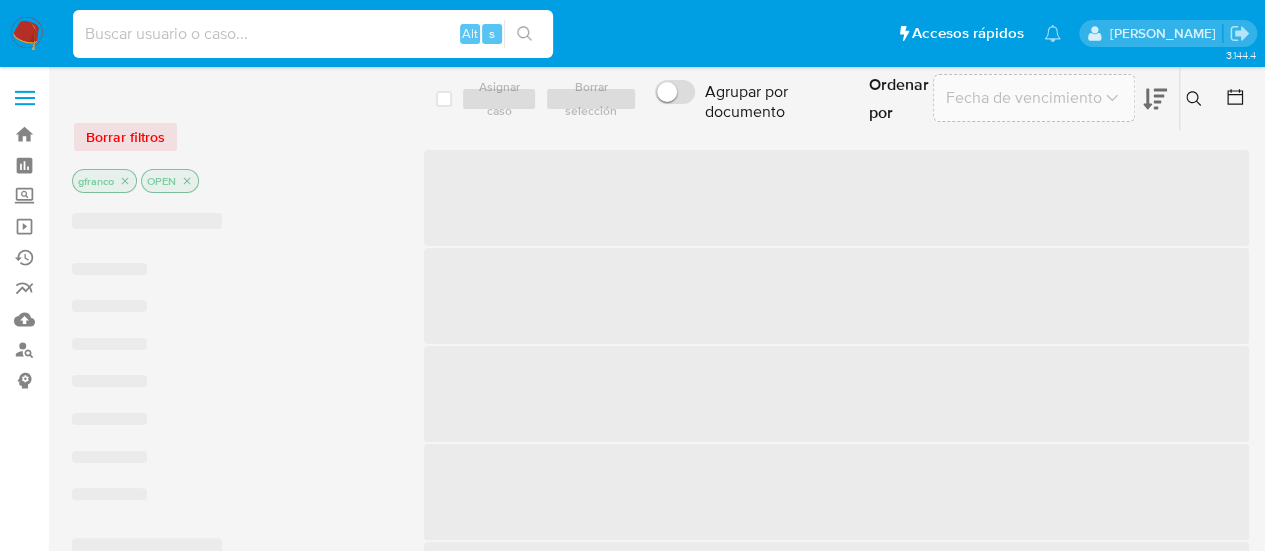 click at bounding box center (313, 34) 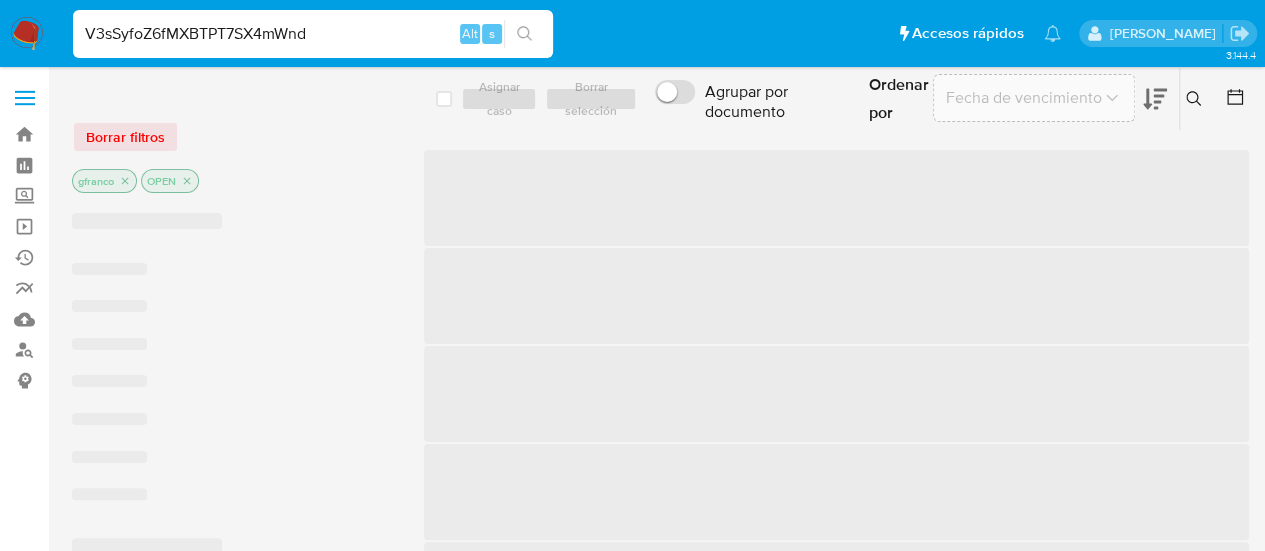 type on "V3sSyfoZ6fMXBTPT7SX4mWnd" 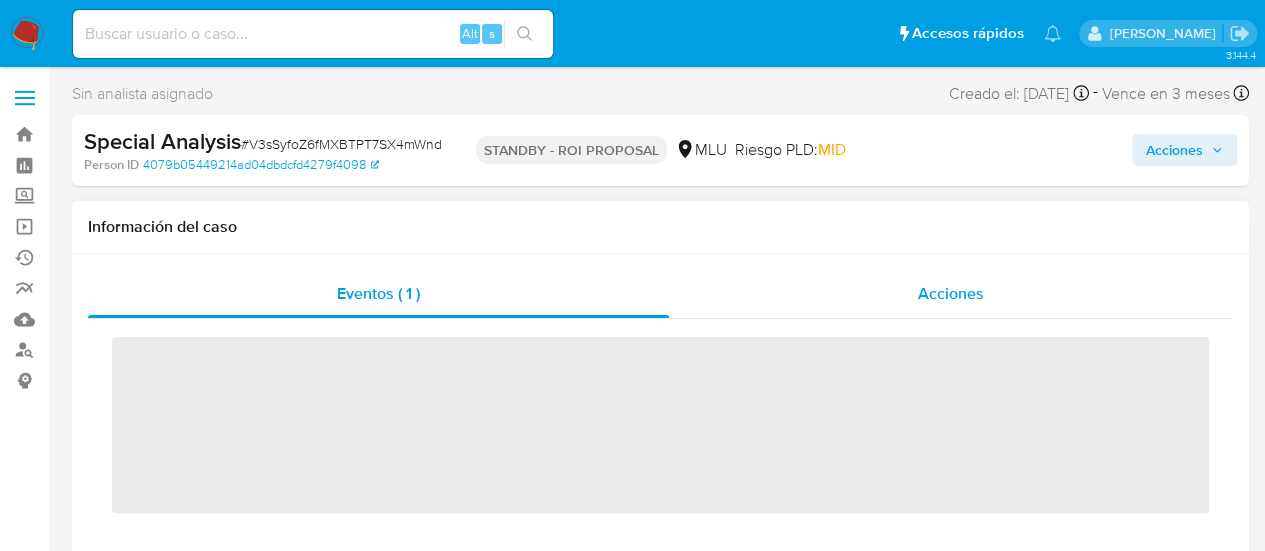 scroll, scrollTop: 845, scrollLeft: 0, axis: vertical 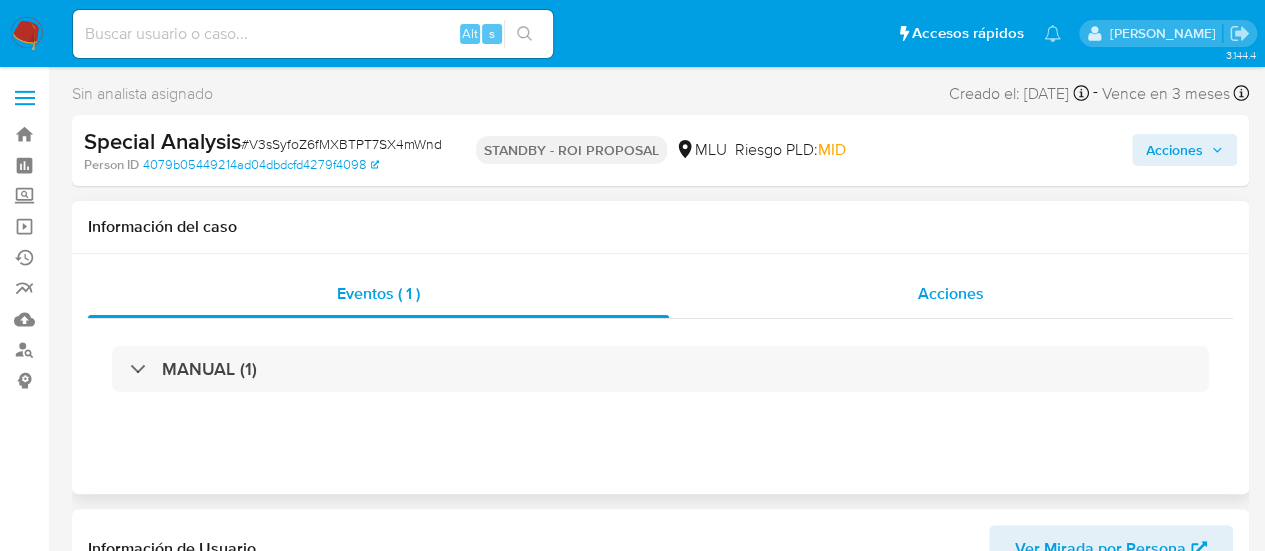 click on "Acciones" at bounding box center (951, 293) 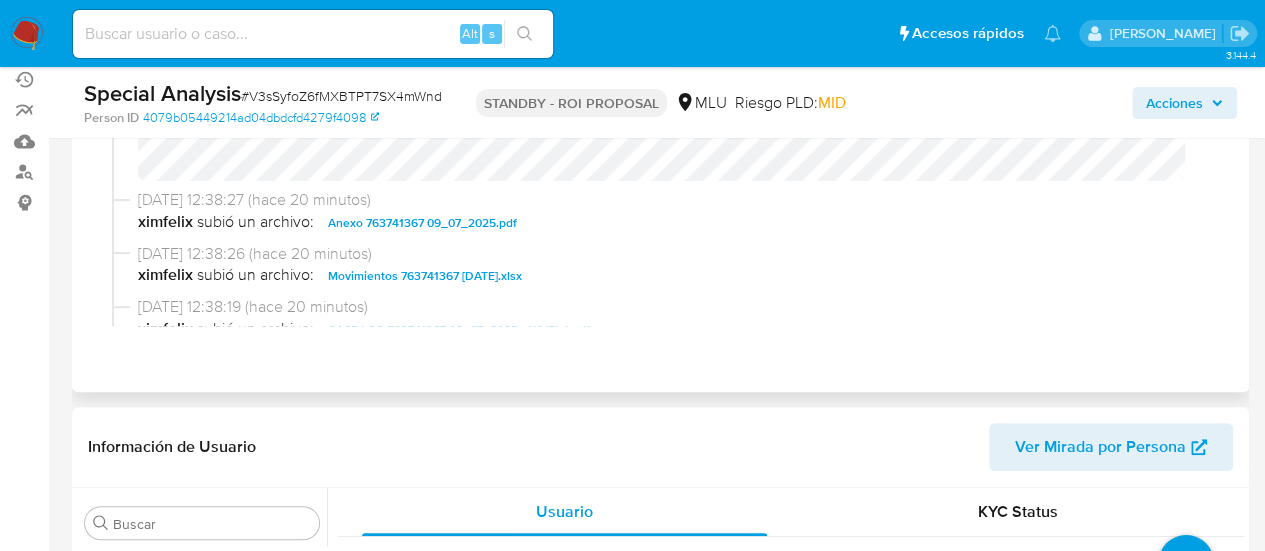 select on "10" 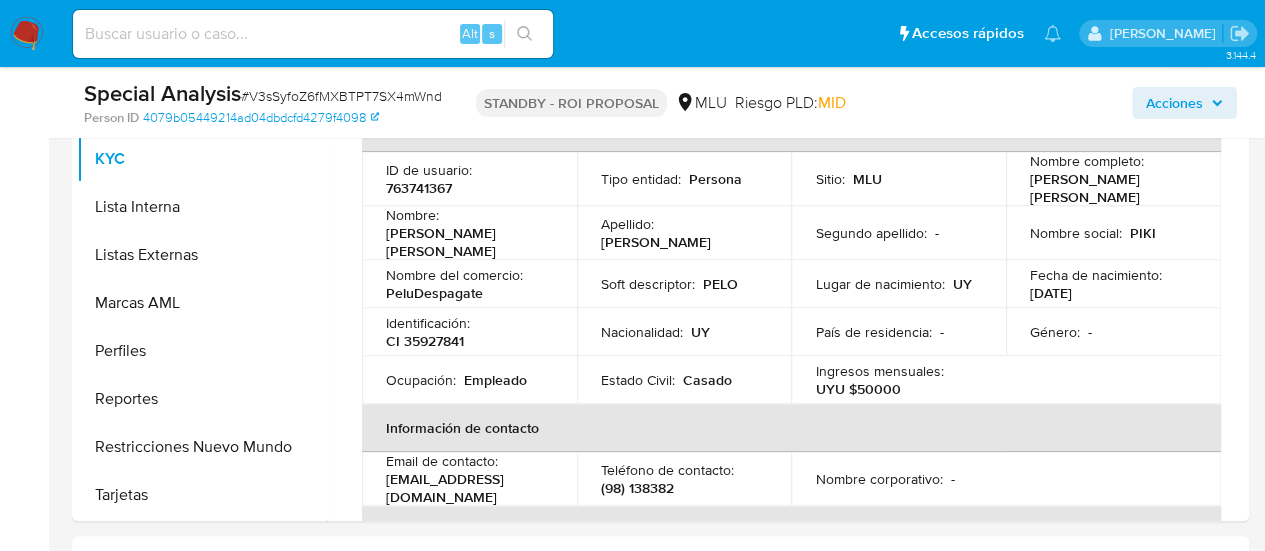 scroll, scrollTop: 656, scrollLeft: 0, axis: vertical 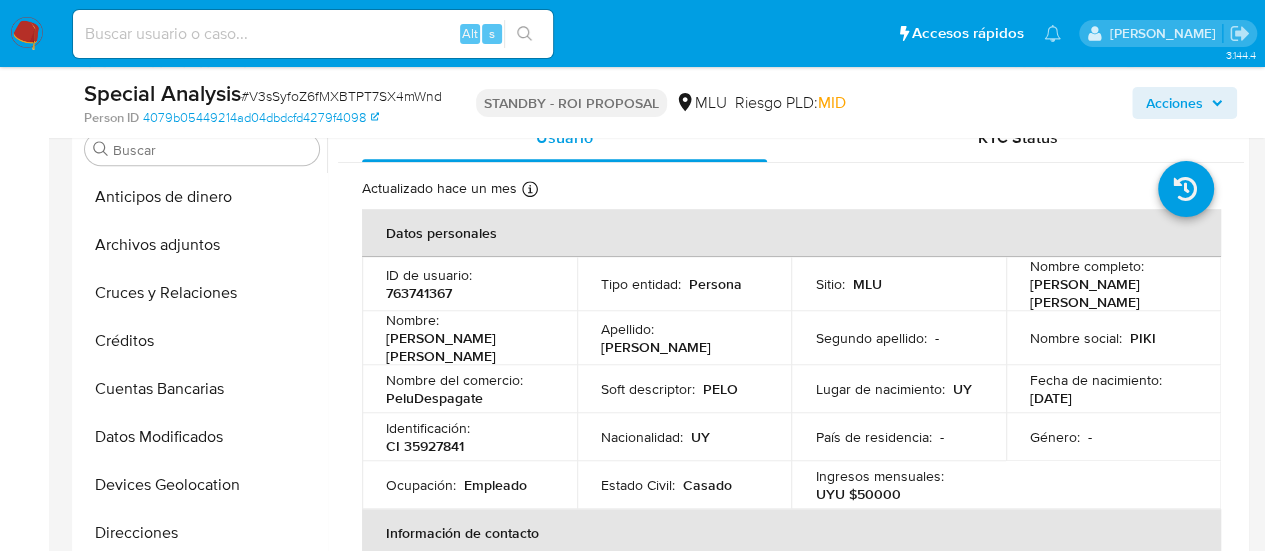 click at bounding box center (27, 34) 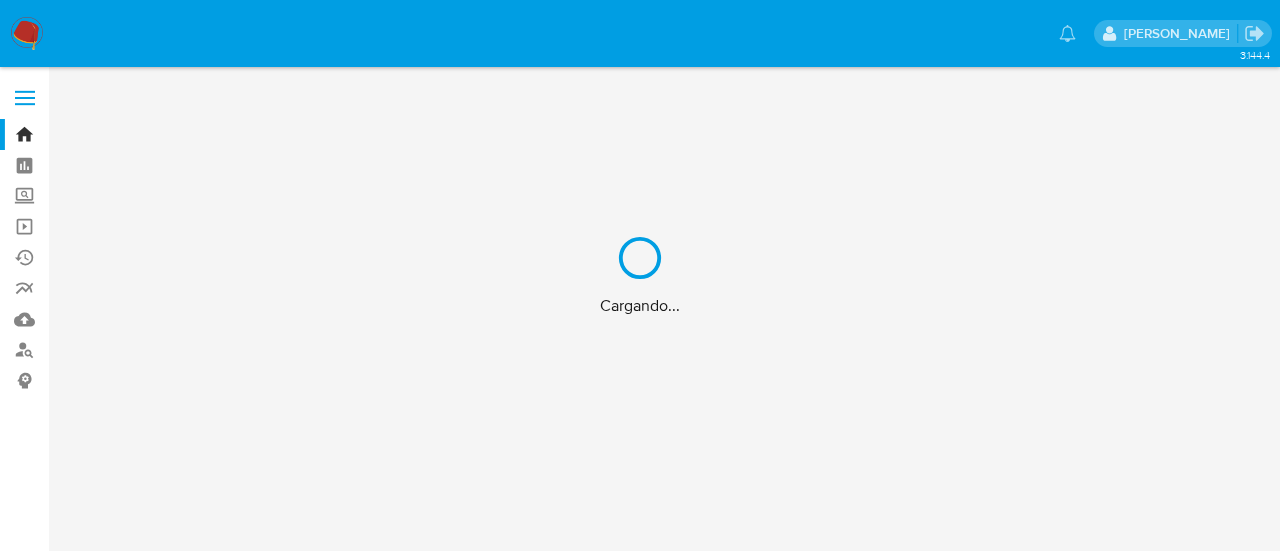 scroll, scrollTop: 0, scrollLeft: 0, axis: both 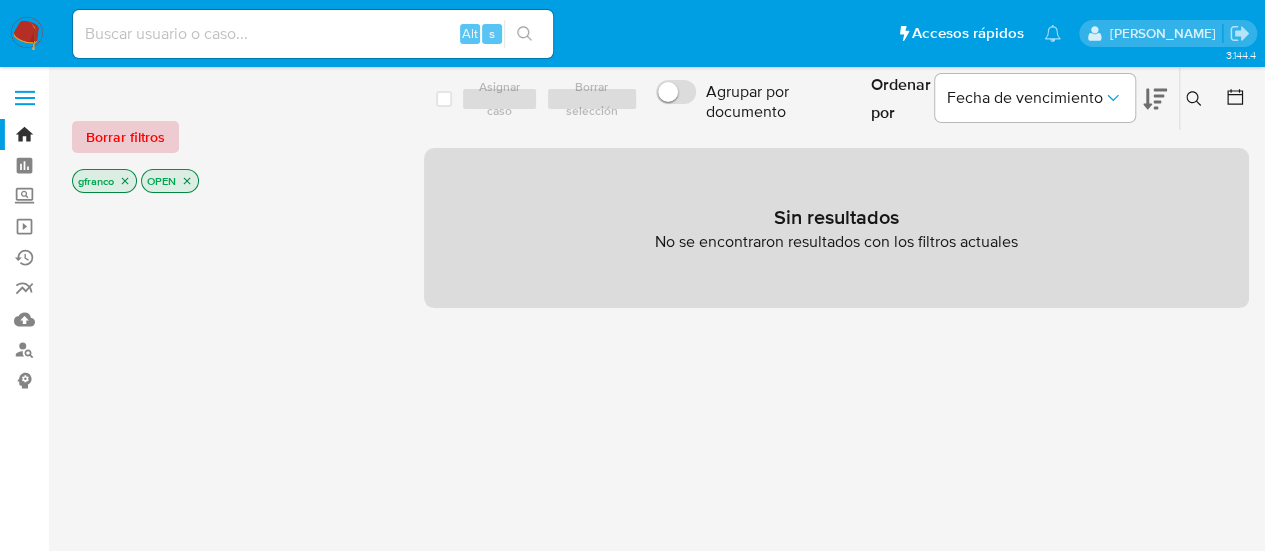 click on "Borrar filtros" at bounding box center [125, 137] 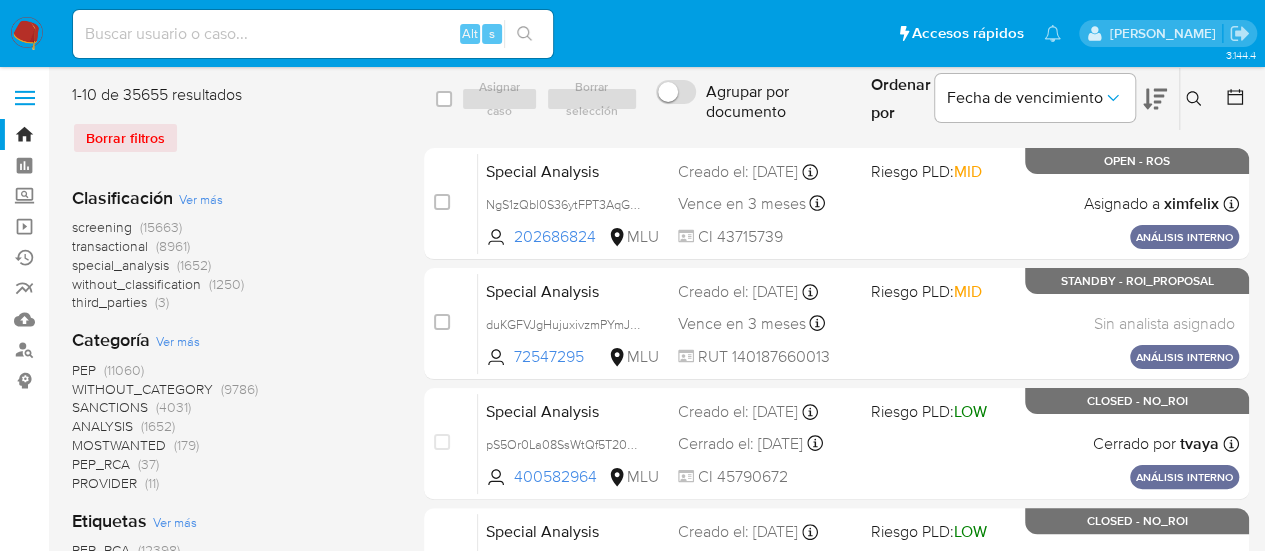 click on "Ingrese ID de usuario o caso Buscar Borrar filtros" at bounding box center [1196, 99] 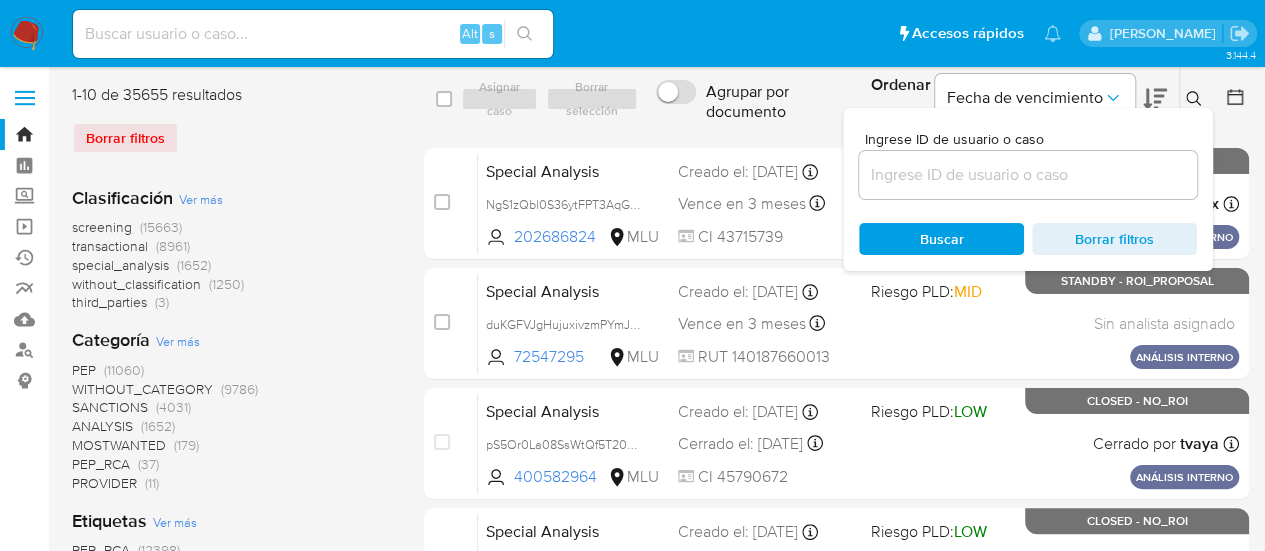 type 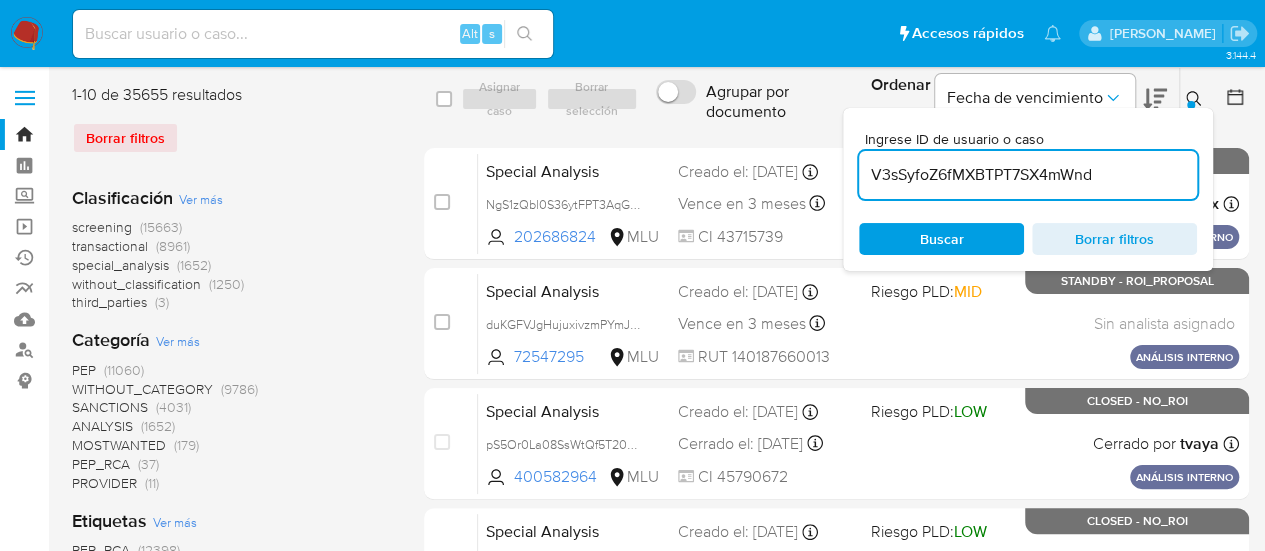 type on "V3sSyfoZ6fMXBTPT7SX4mWnd" 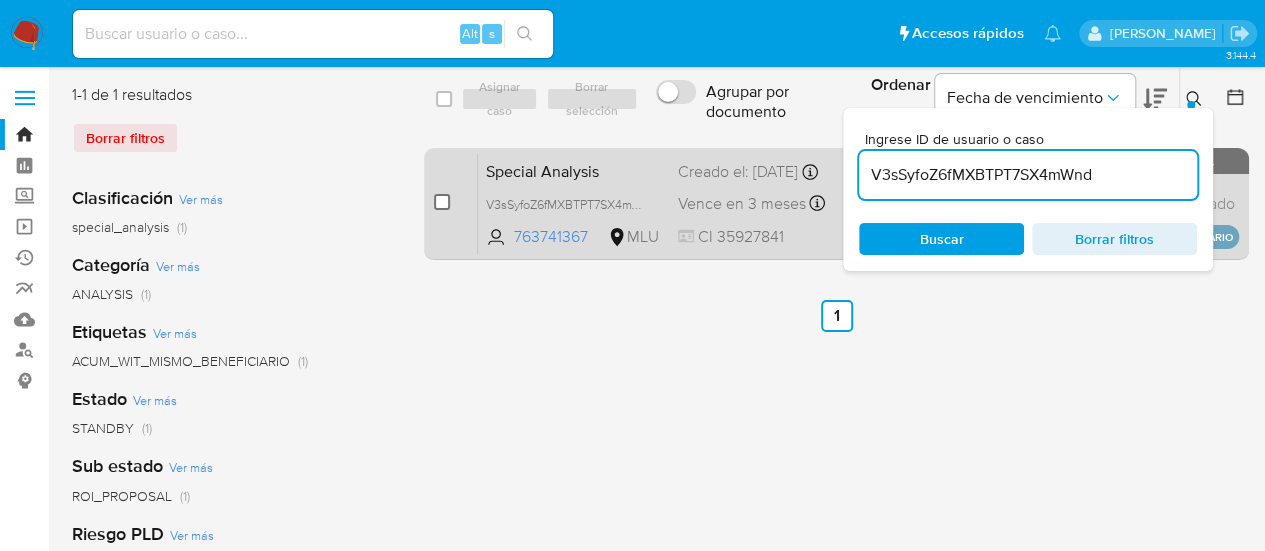click at bounding box center [442, 202] 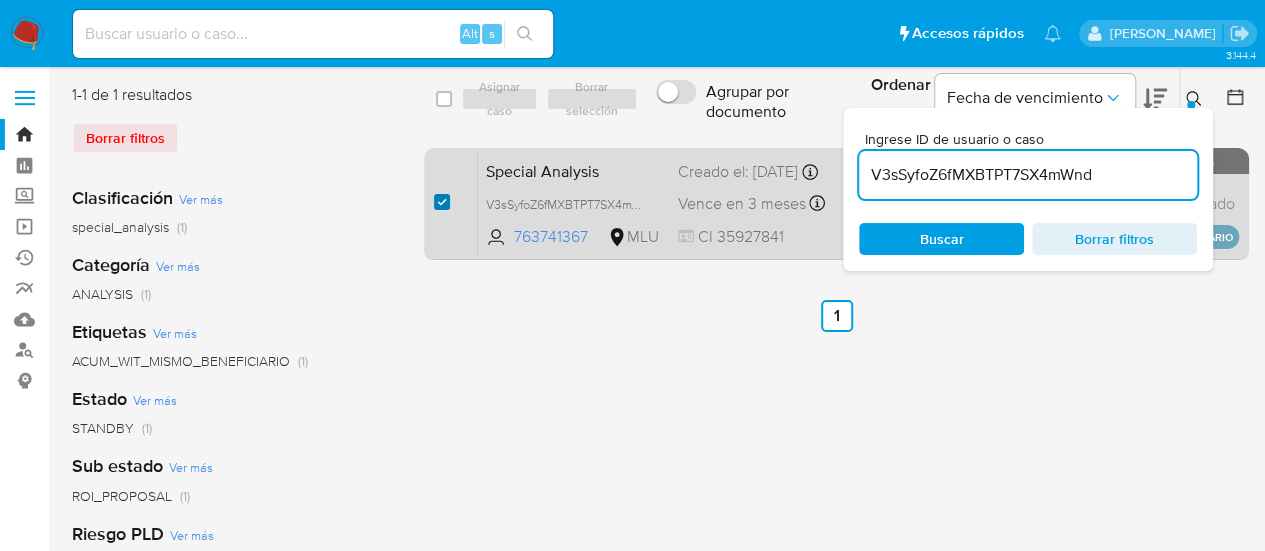 checkbox on "true" 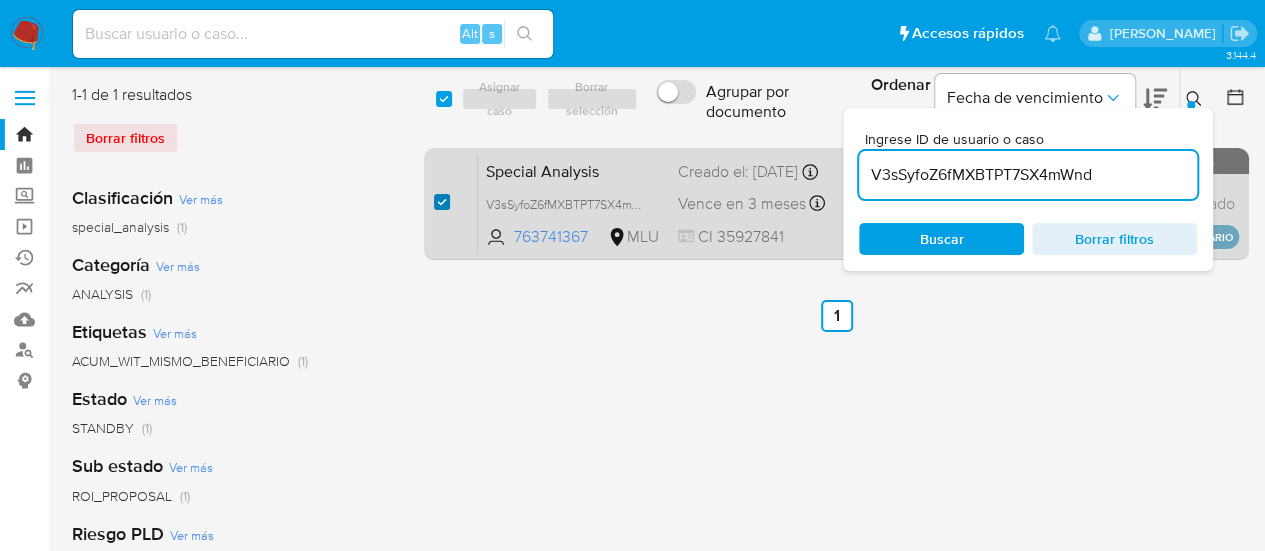 checkbox on "true" 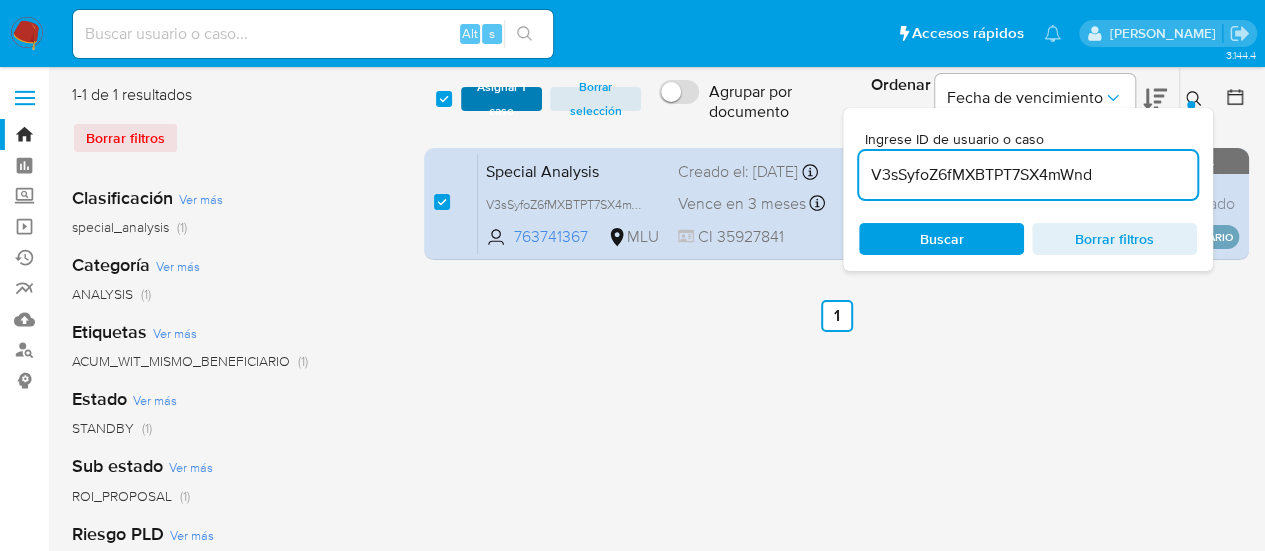 click on "Asignar 1 caso" at bounding box center [502, 99] 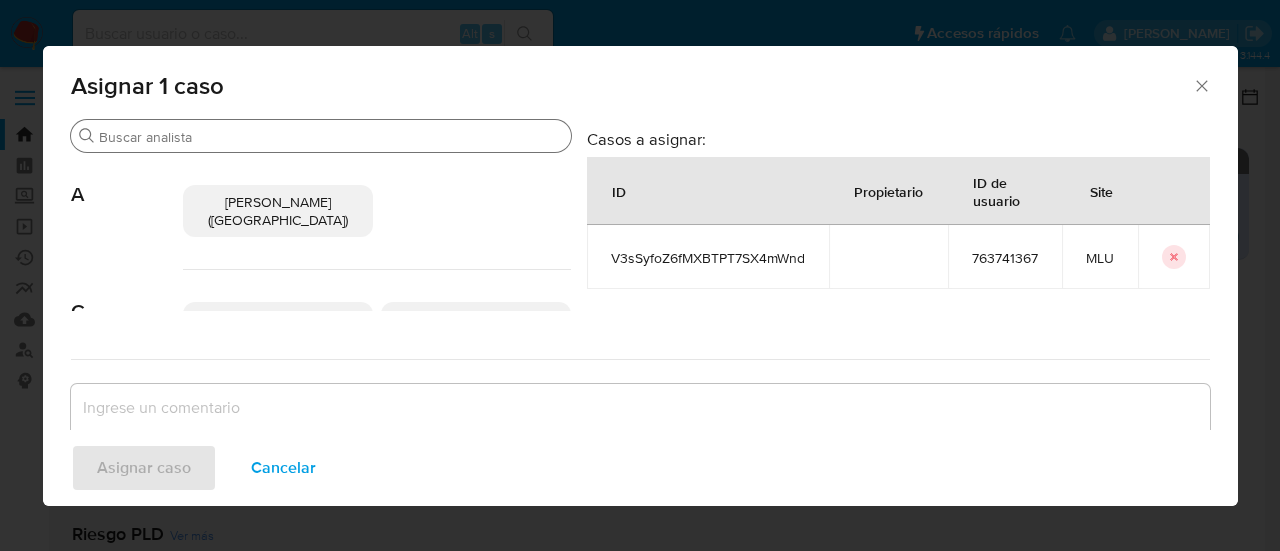 click on "Buscar" at bounding box center [331, 137] 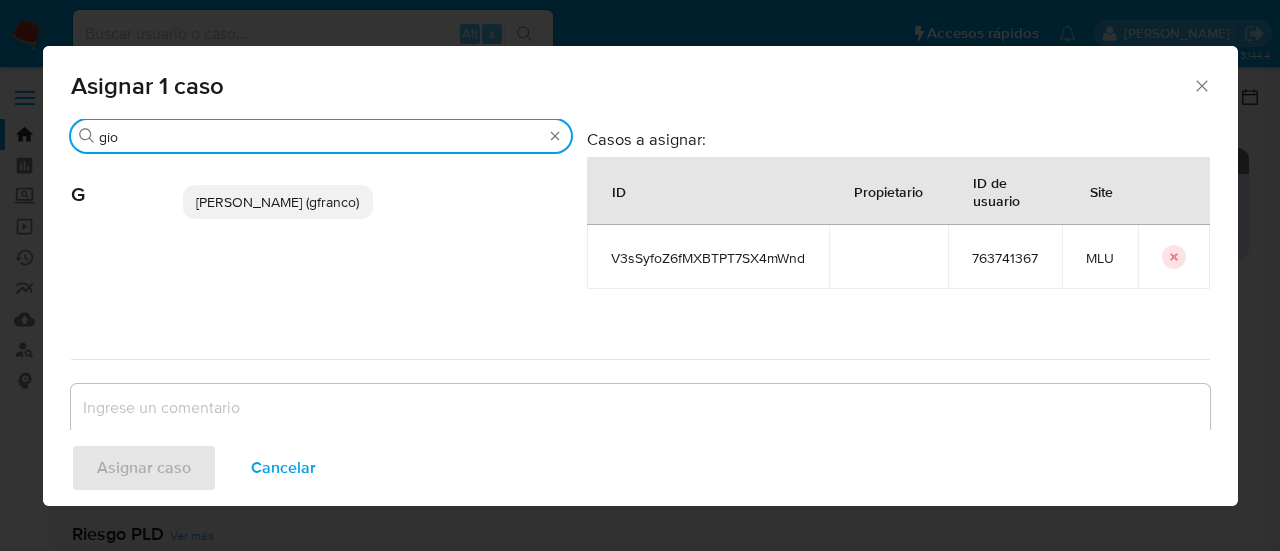 type on "gio" 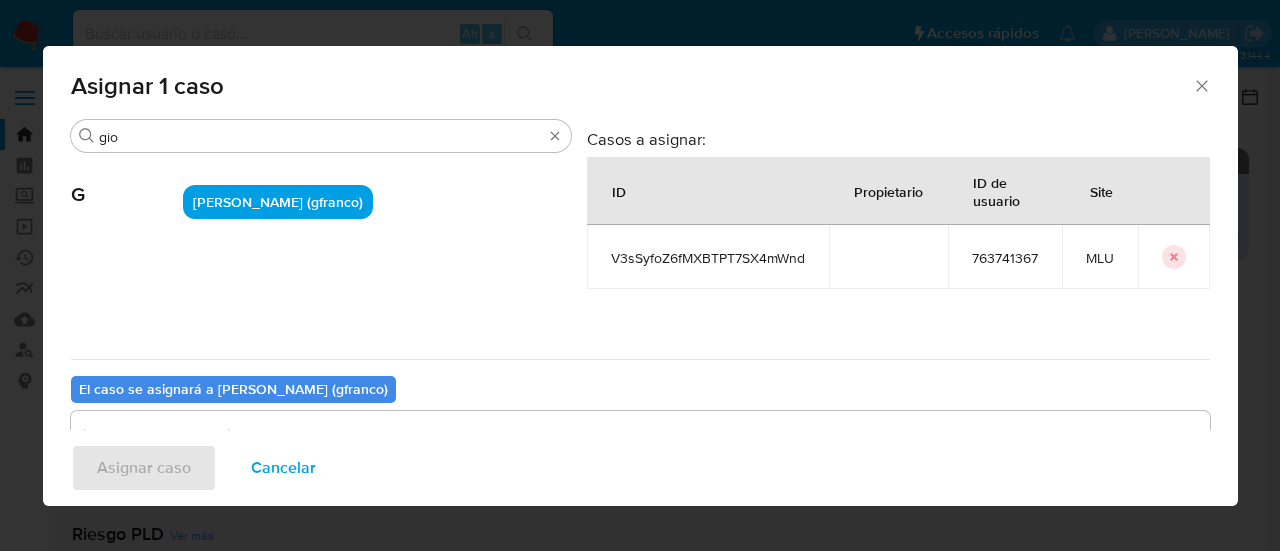 click at bounding box center [640, 451] 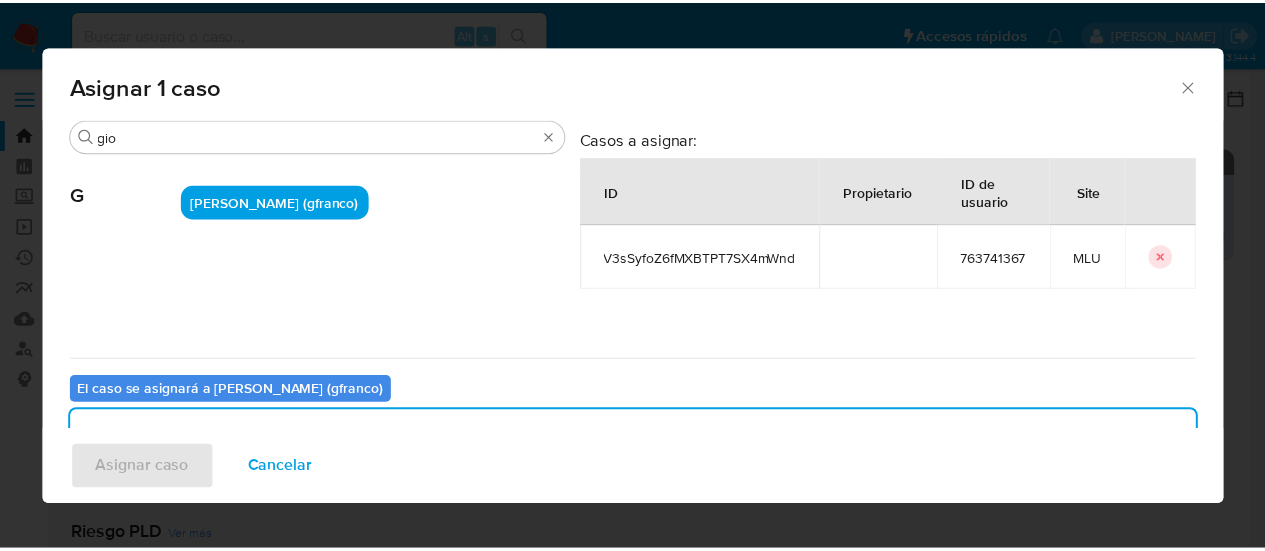 scroll, scrollTop: 16, scrollLeft: 0, axis: vertical 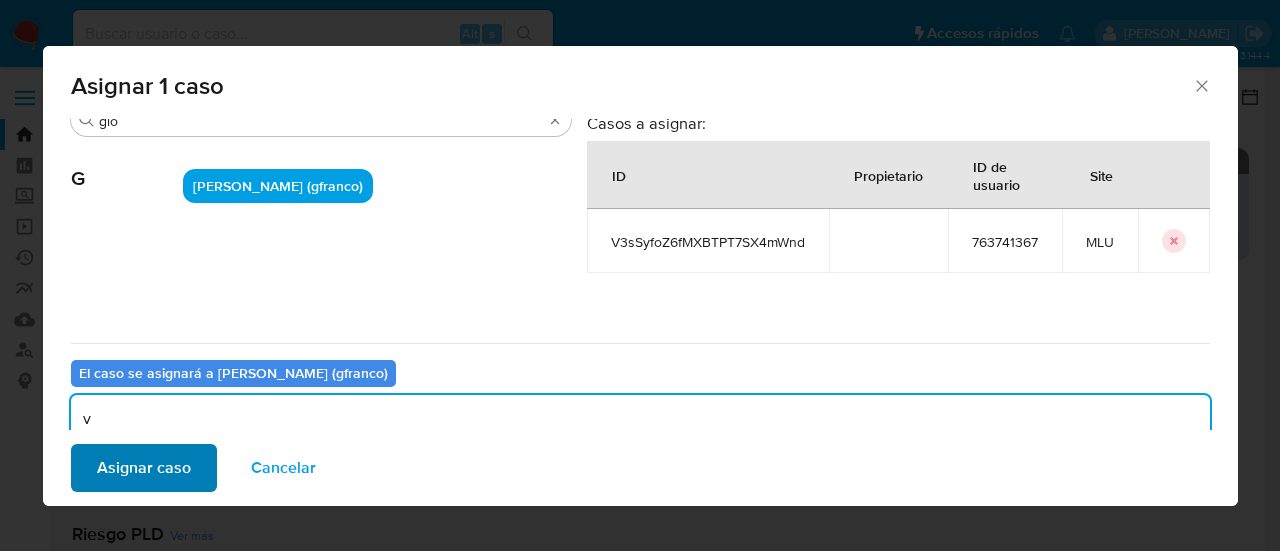 type on "v" 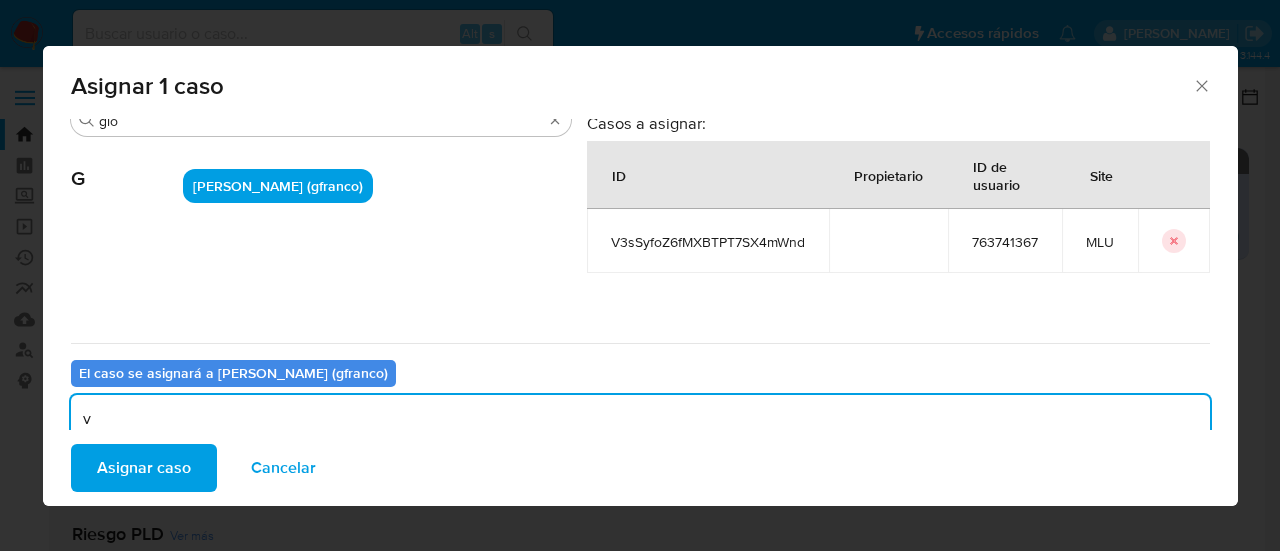click on "Asignar caso" at bounding box center (144, 468) 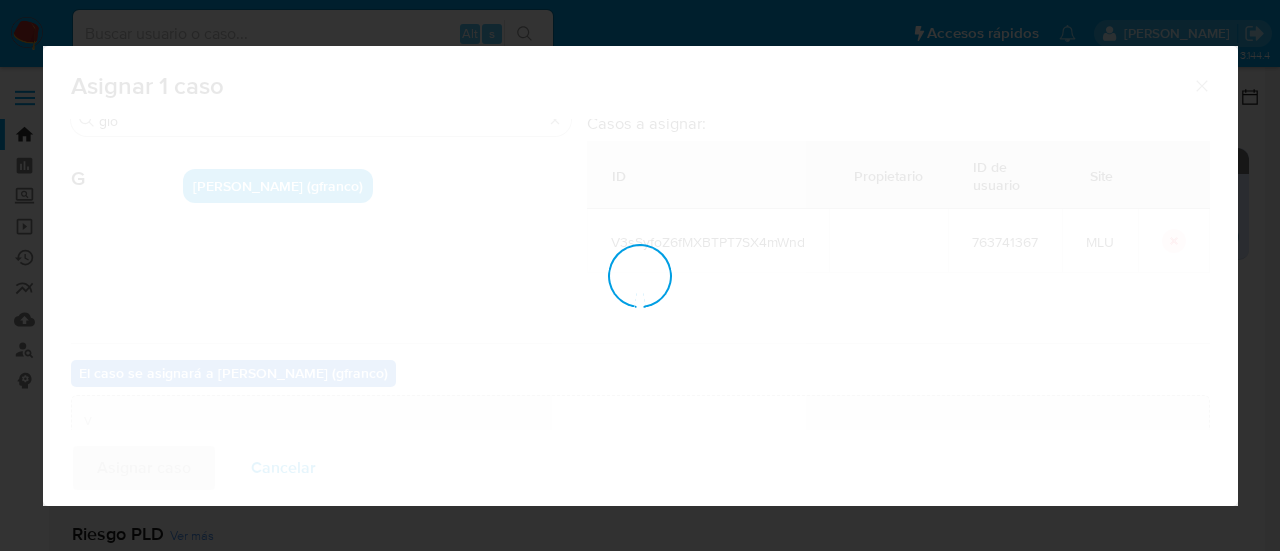 type 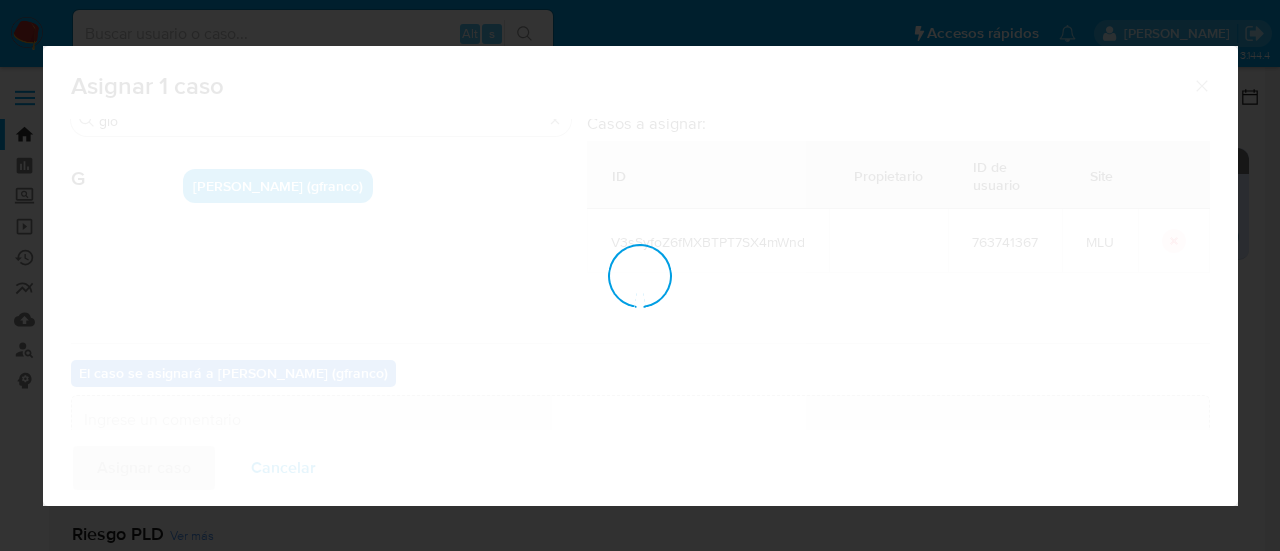 checkbox on "false" 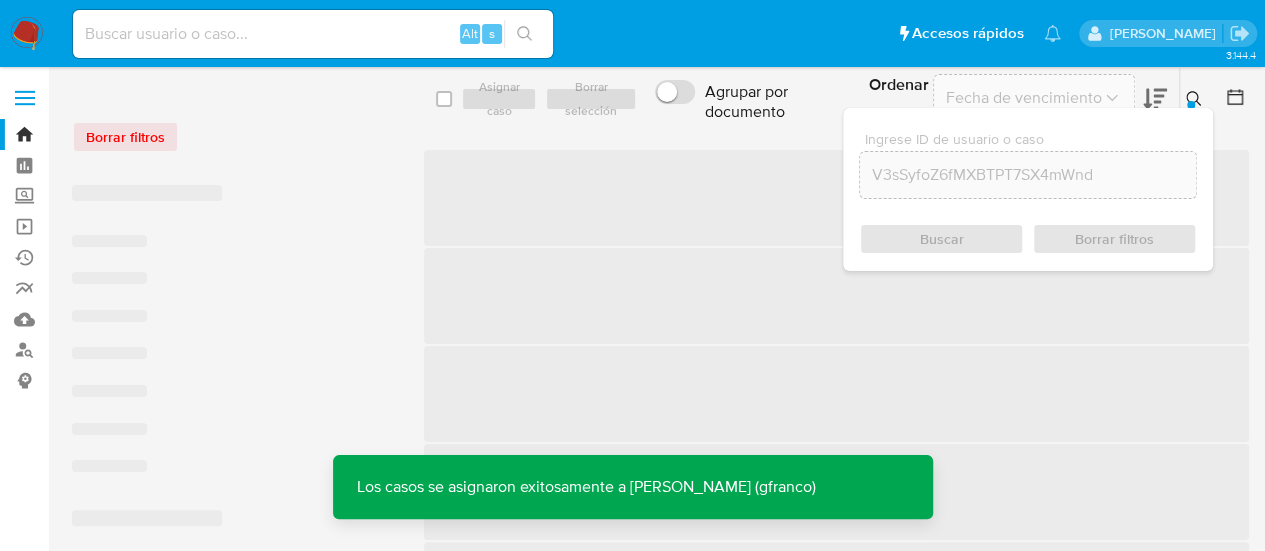 click at bounding box center (313, 34) 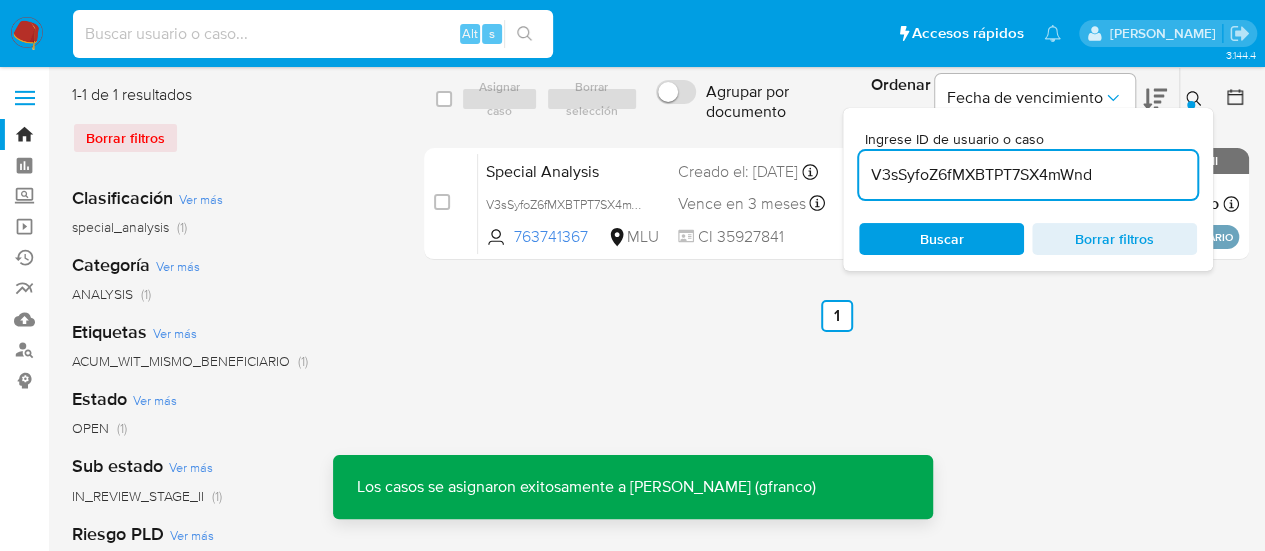 paste on "V3sSyfoZ6fMXBTPT7SX4mWnd" 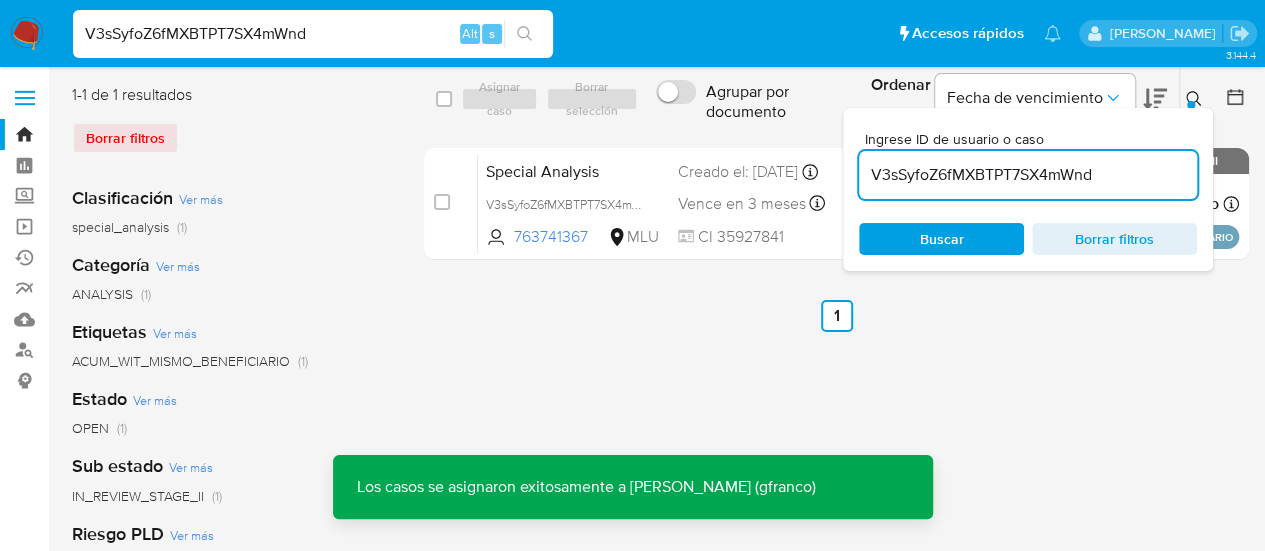 type on "V3sSyfoZ6fMXBTPT7SX4mWnd" 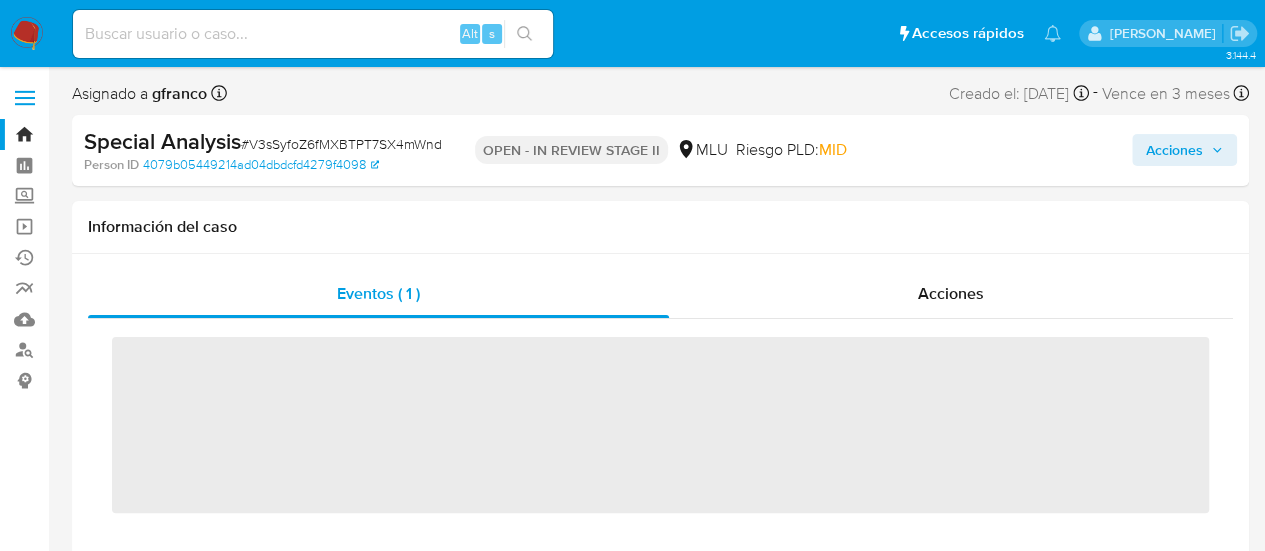 scroll, scrollTop: 844, scrollLeft: 0, axis: vertical 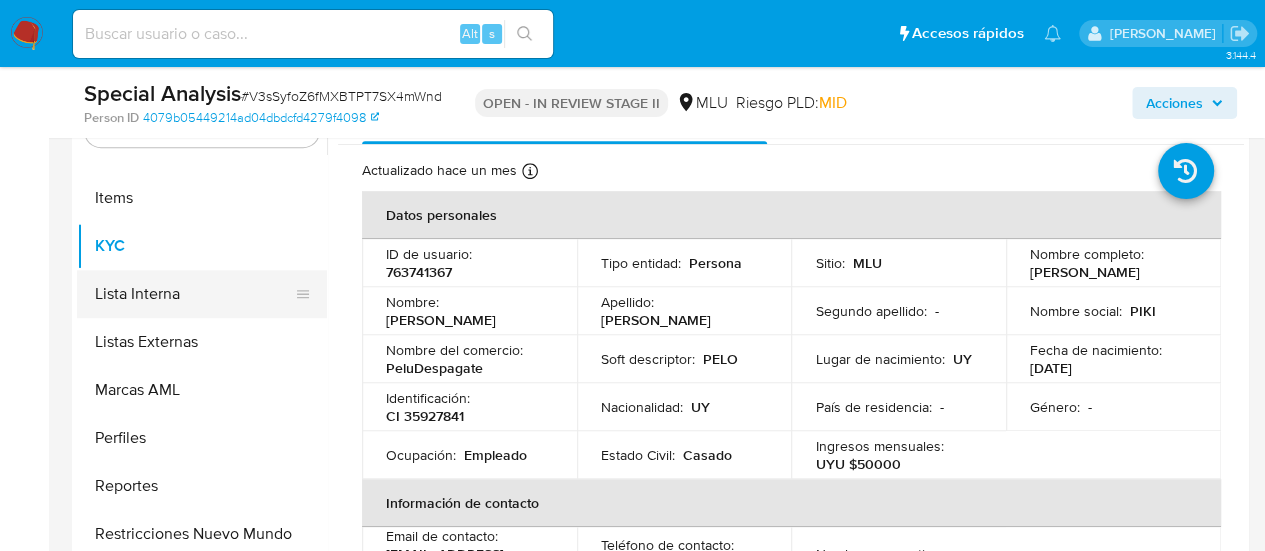 click on "Lista Interna" at bounding box center [194, 294] 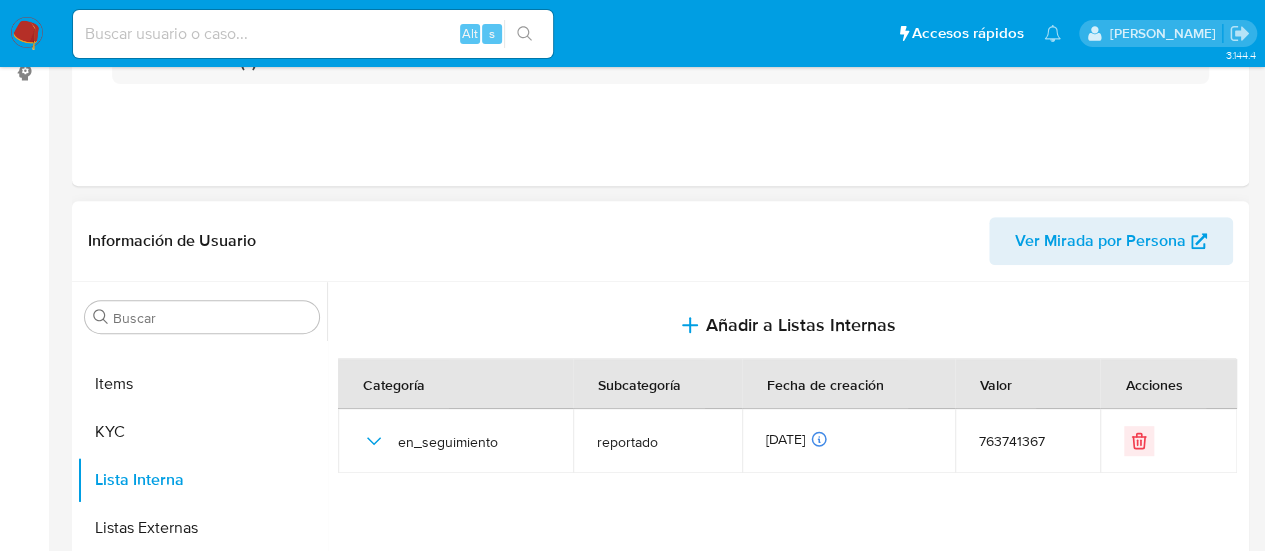 scroll, scrollTop: 0, scrollLeft: 0, axis: both 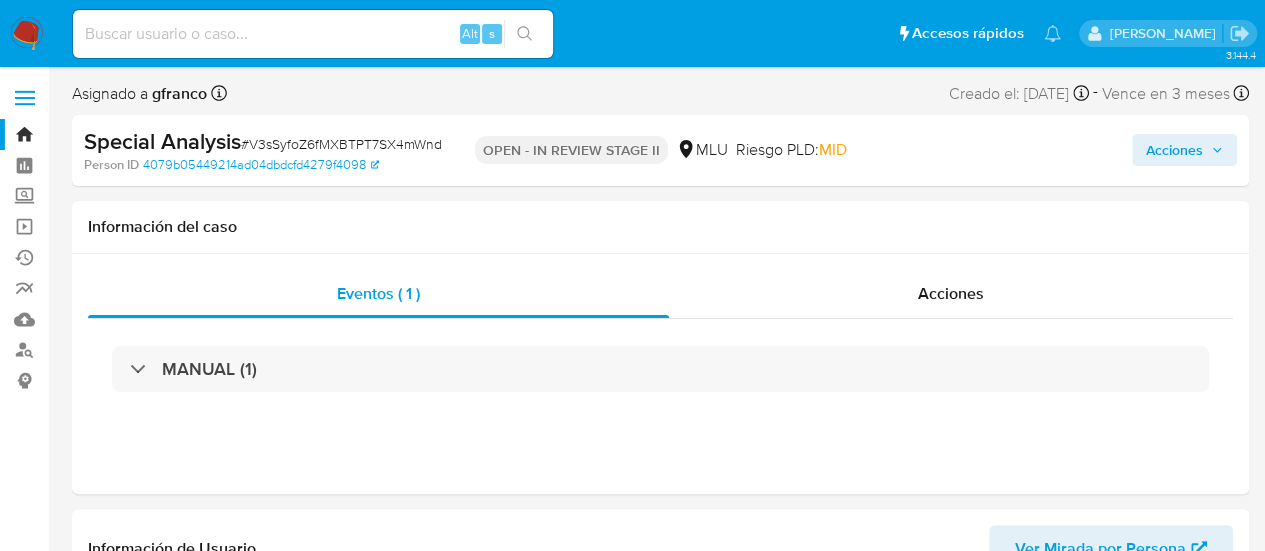 click on "Acciones" at bounding box center [1174, 150] 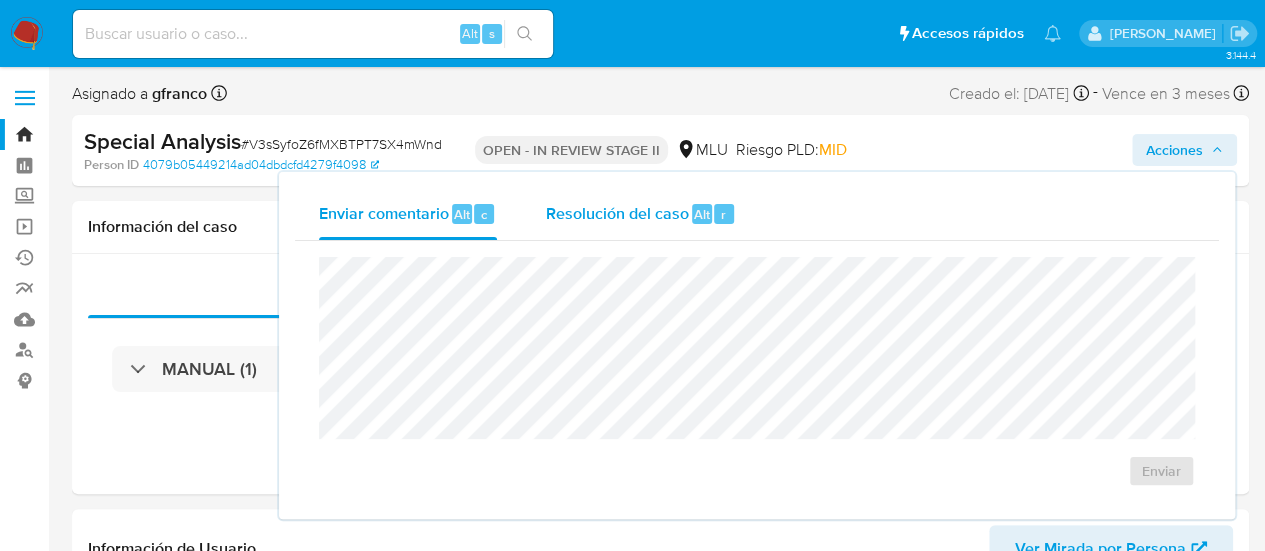 click on "Resolución del caso Alt r" at bounding box center (640, 214) 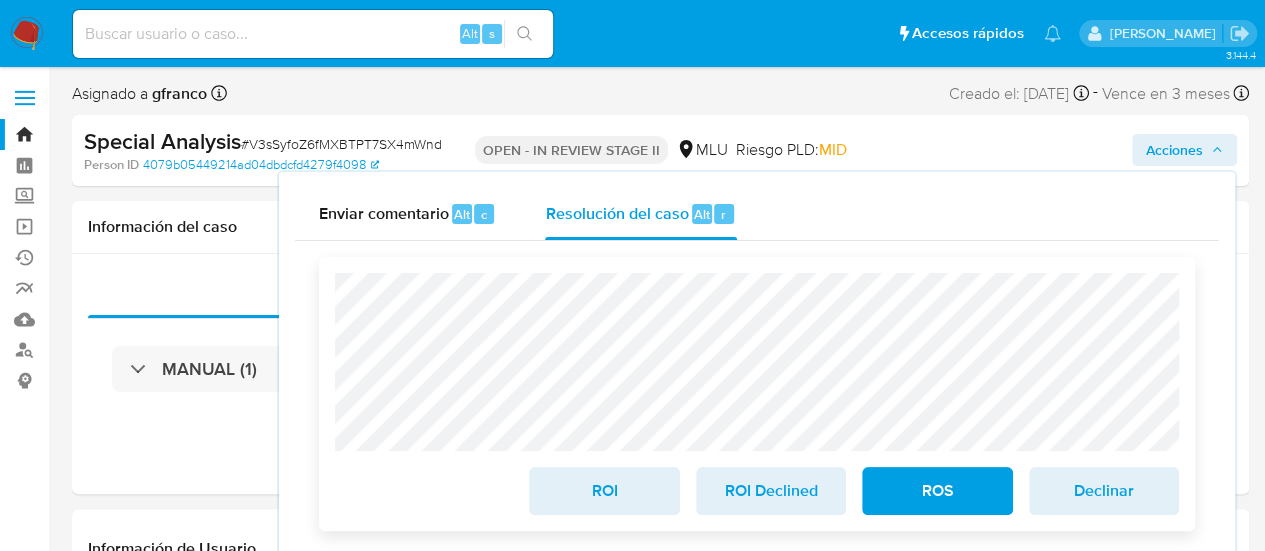 click on "ROS" at bounding box center (937, 491) 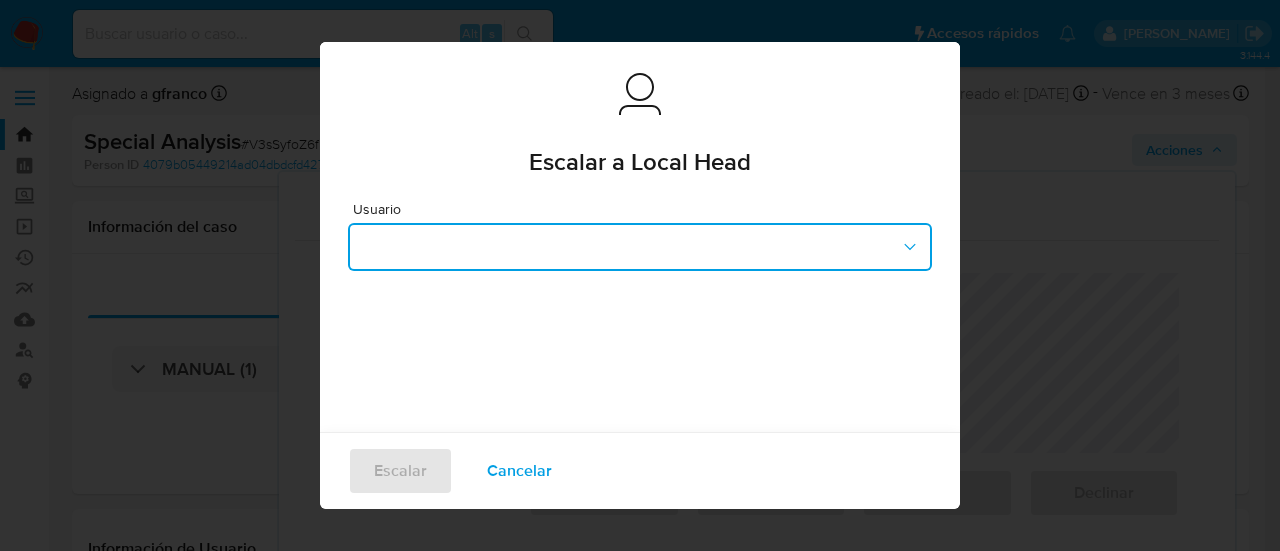 click at bounding box center (640, 247) 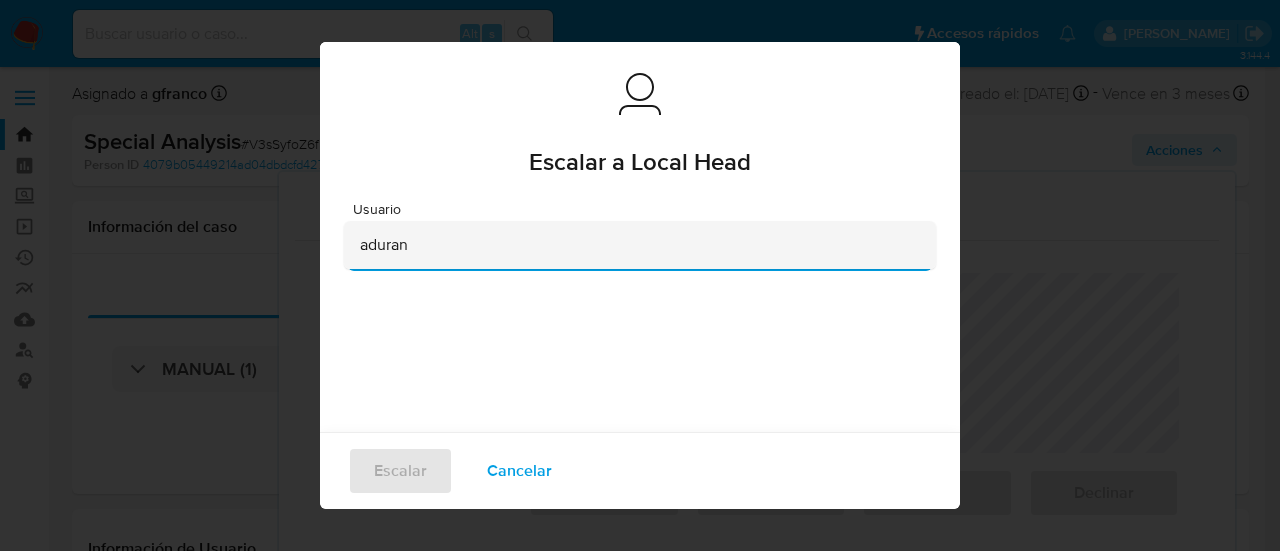 click on "aduran" at bounding box center [634, 245] 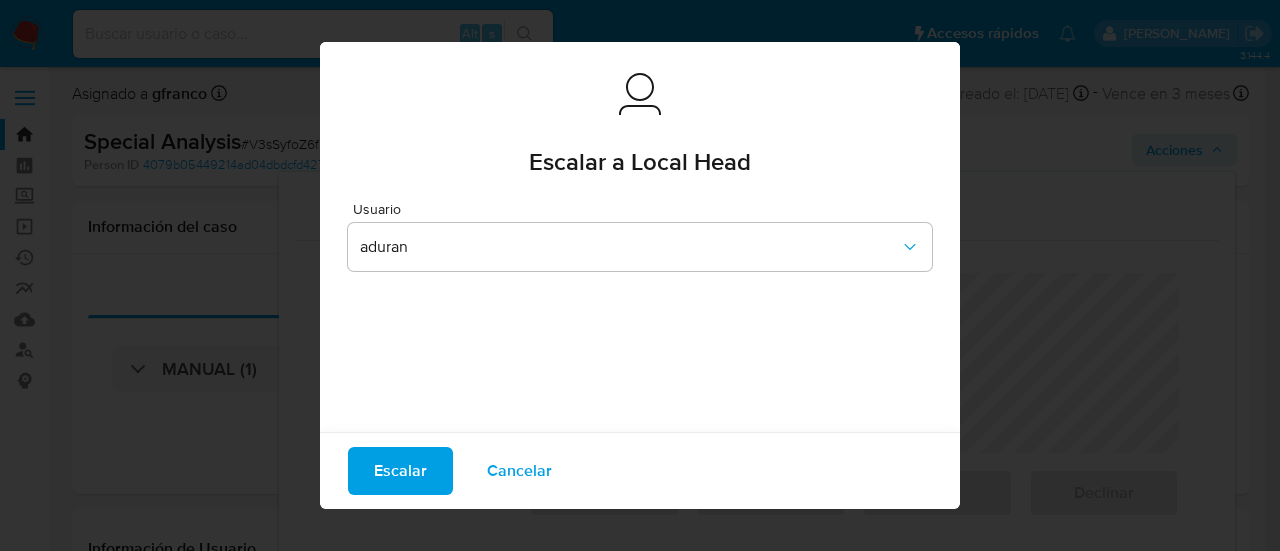 click on "Escalar" at bounding box center (400, 471) 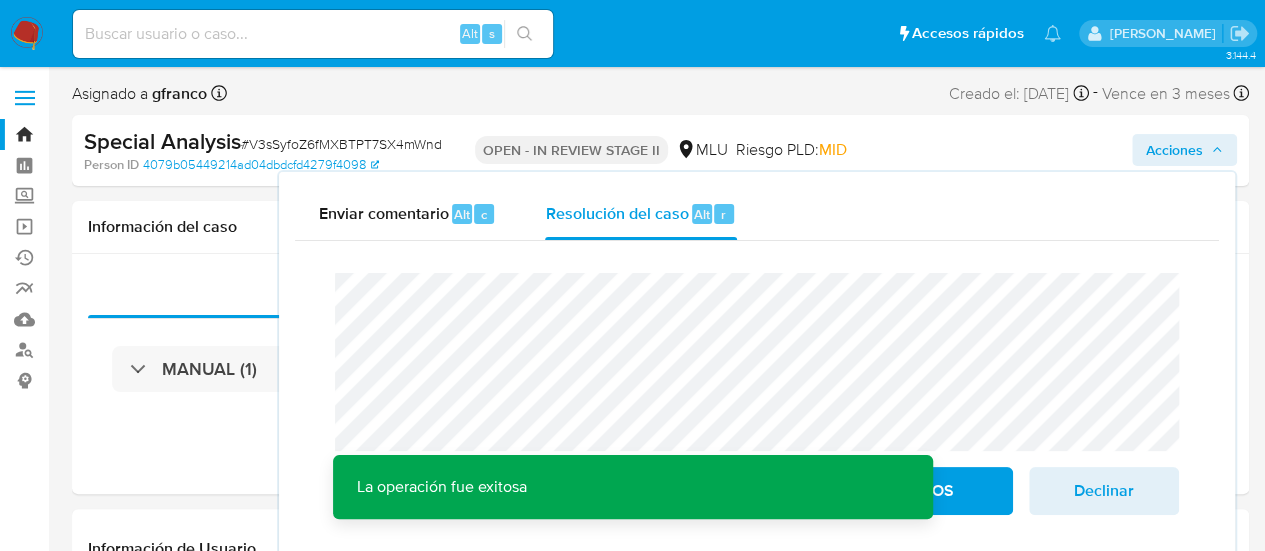 click on "# V3sSyfoZ6fMXBTPT7SX4mWnd" at bounding box center (341, 144) 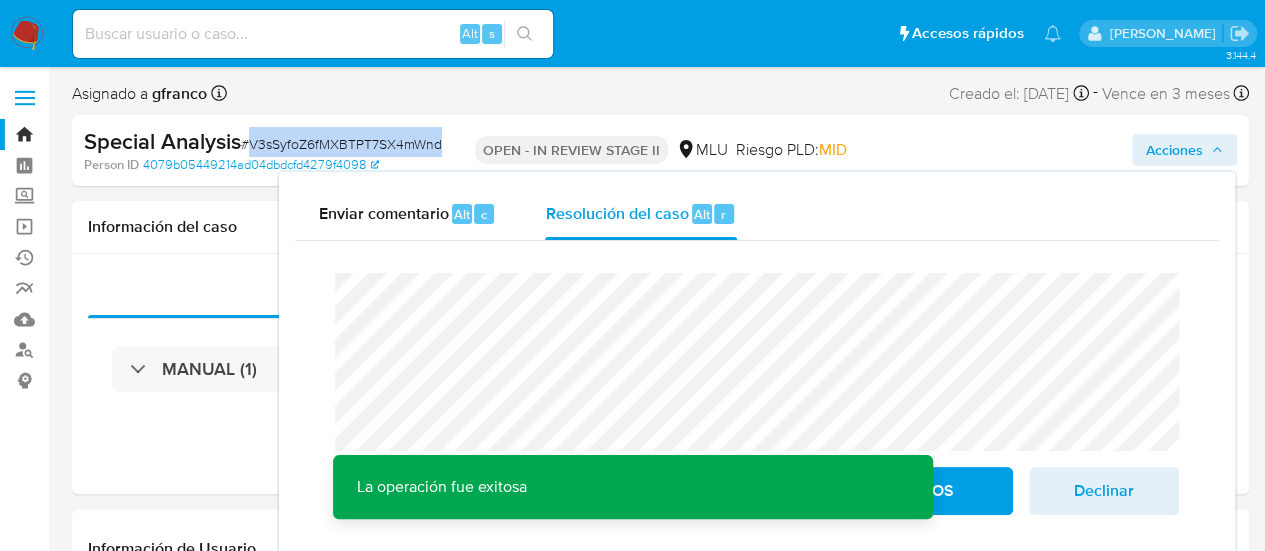 click on "# V3sSyfoZ6fMXBTPT7SX4mWnd" at bounding box center (341, 144) 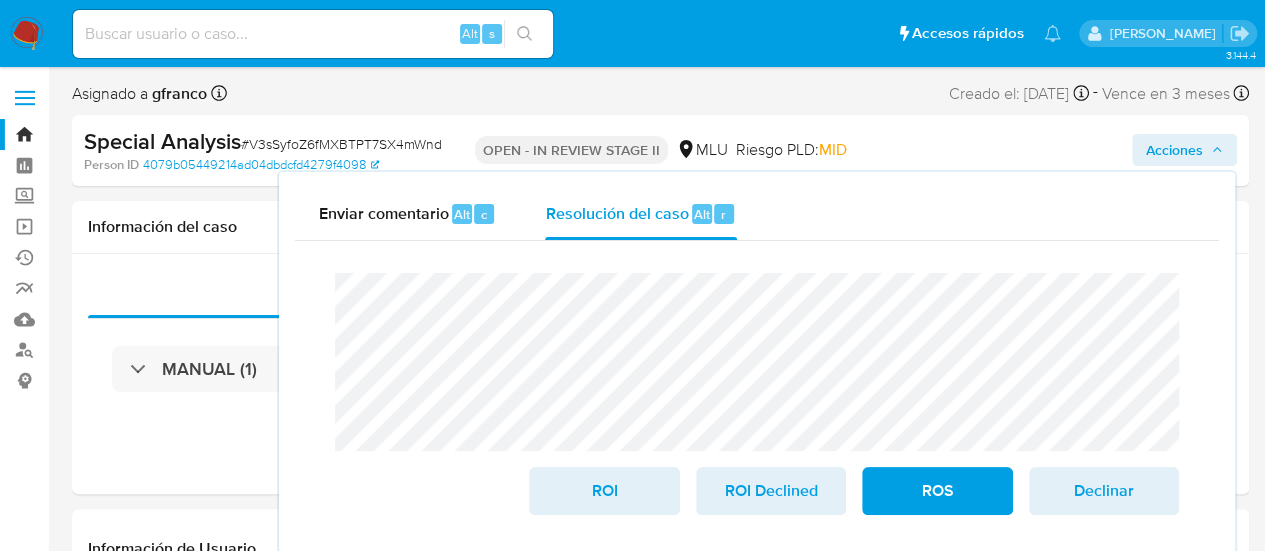 click on "Bandeja Tablero Screening Búsqueda en Listas Watchlist Herramientas Operaciones masivas Ejecuciones automáticas Reportes Mulan Buscador de personas Consolidado" at bounding box center (24, 2006) 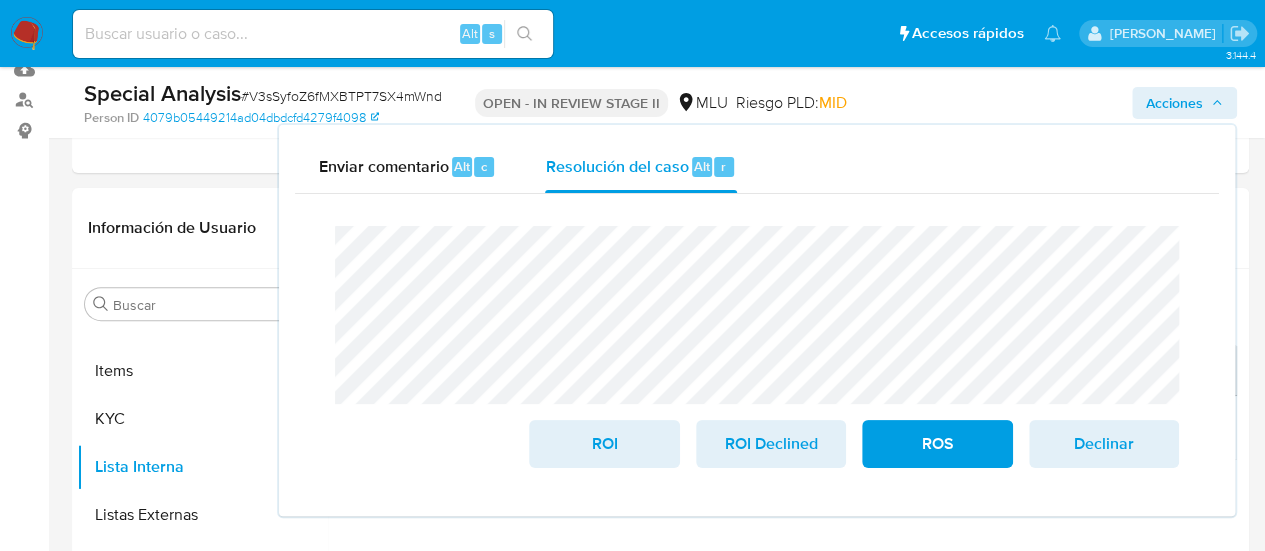 scroll, scrollTop: 249, scrollLeft: 0, axis: vertical 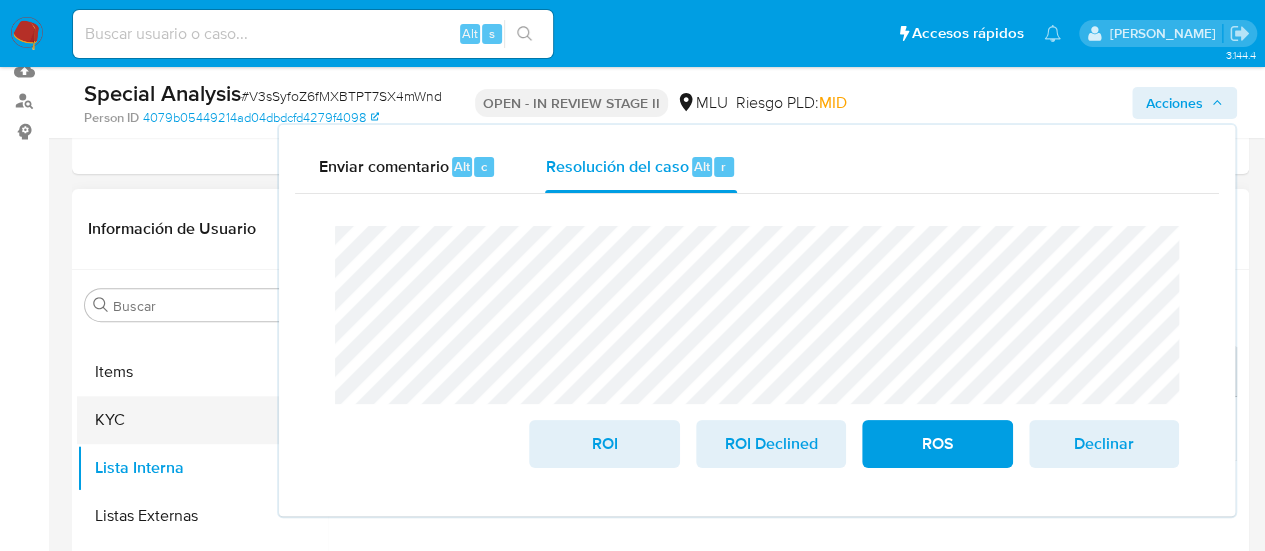 click on "KYC" at bounding box center [194, 420] 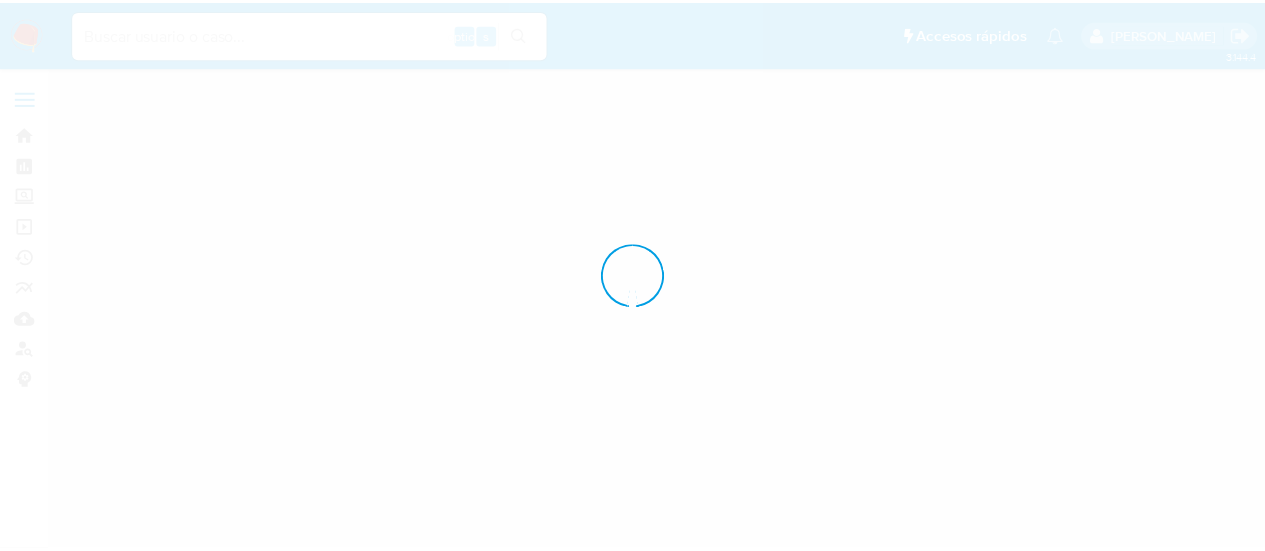 scroll, scrollTop: 0, scrollLeft: 0, axis: both 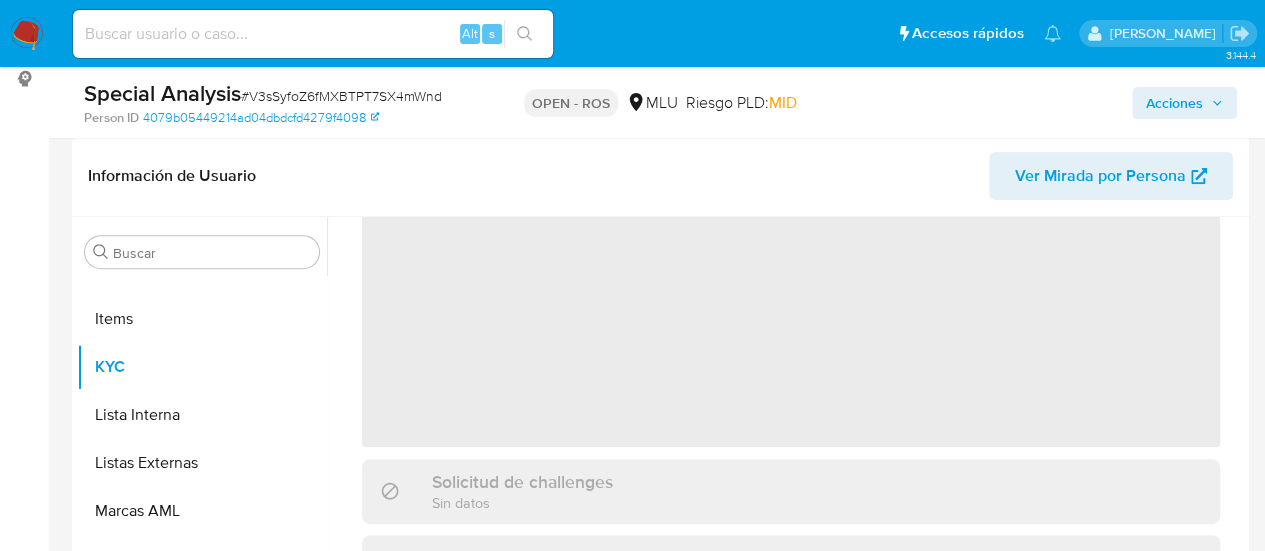 select on "10" 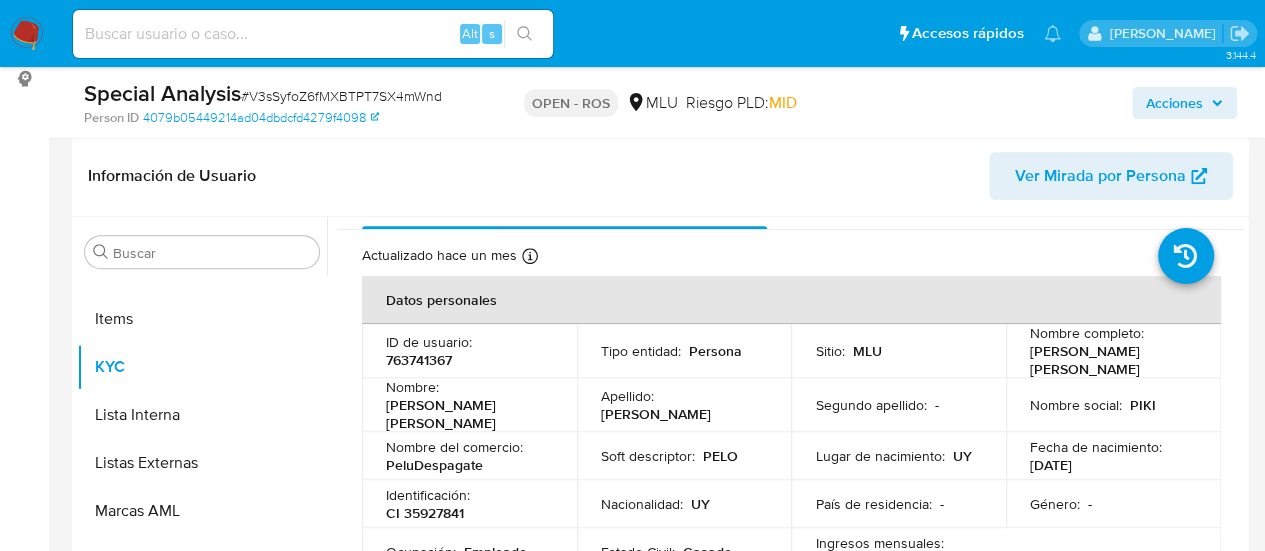 scroll, scrollTop: 35, scrollLeft: 0, axis: vertical 